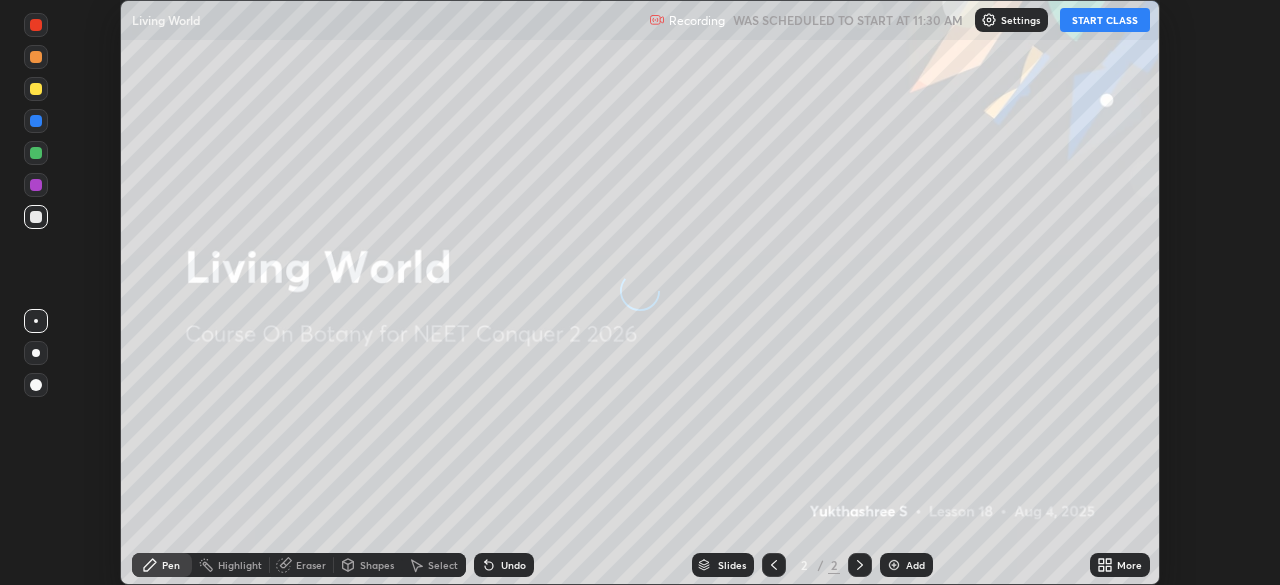 scroll, scrollTop: 0, scrollLeft: 0, axis: both 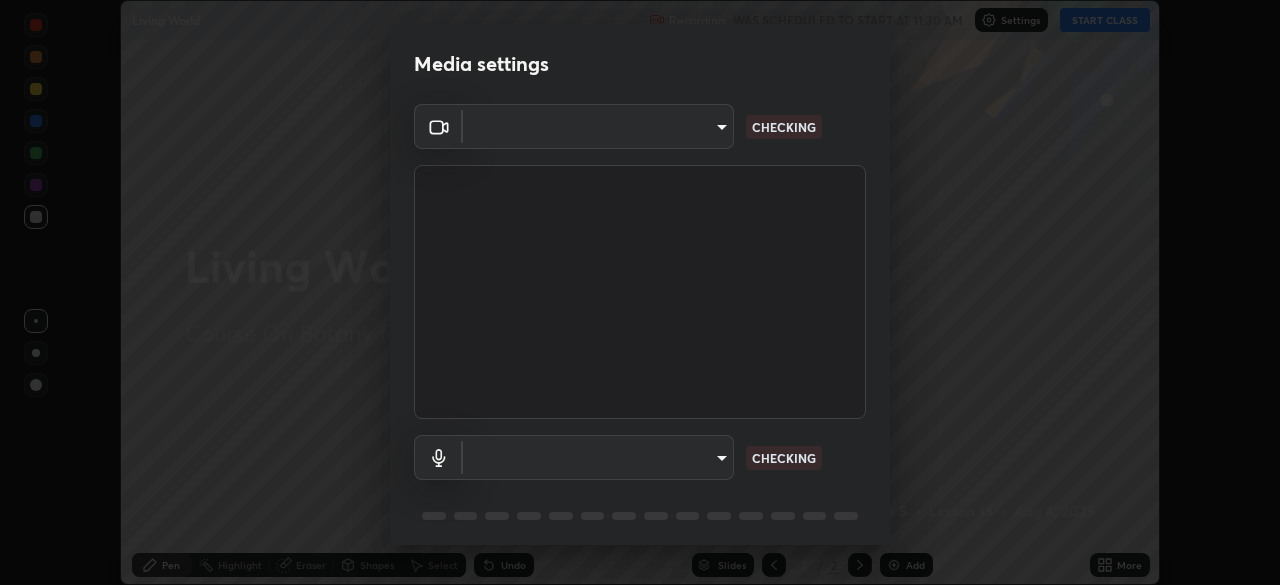 type on "09f294524f3521c037d78ee7cdb71511b6c9344afeed810a356f0d23342d5398" 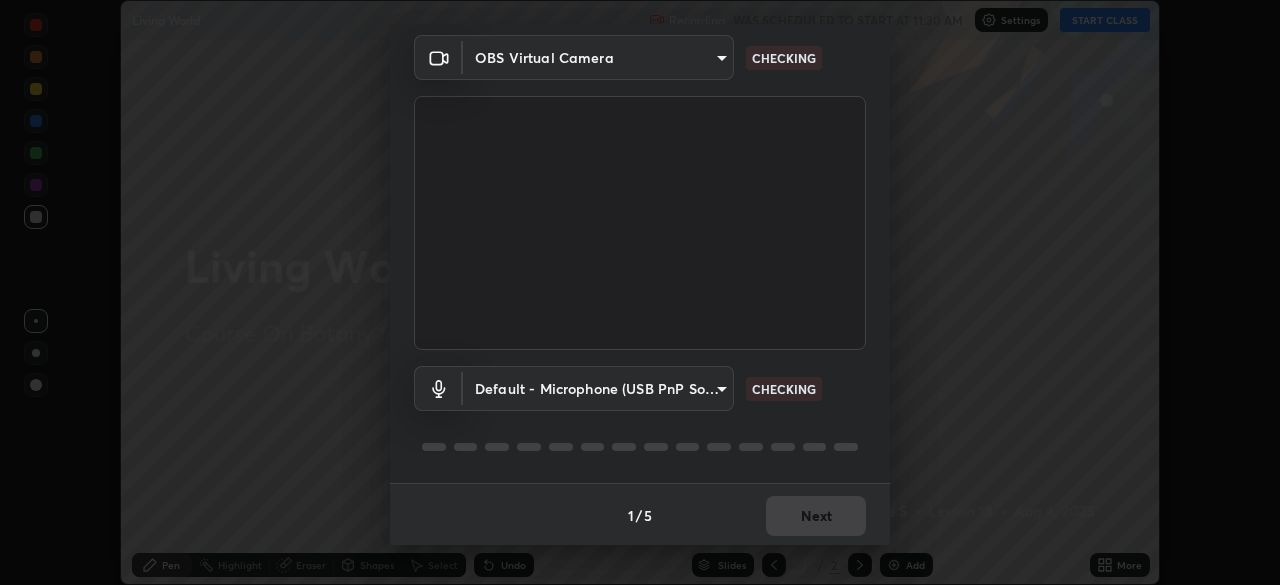 scroll, scrollTop: 71, scrollLeft: 0, axis: vertical 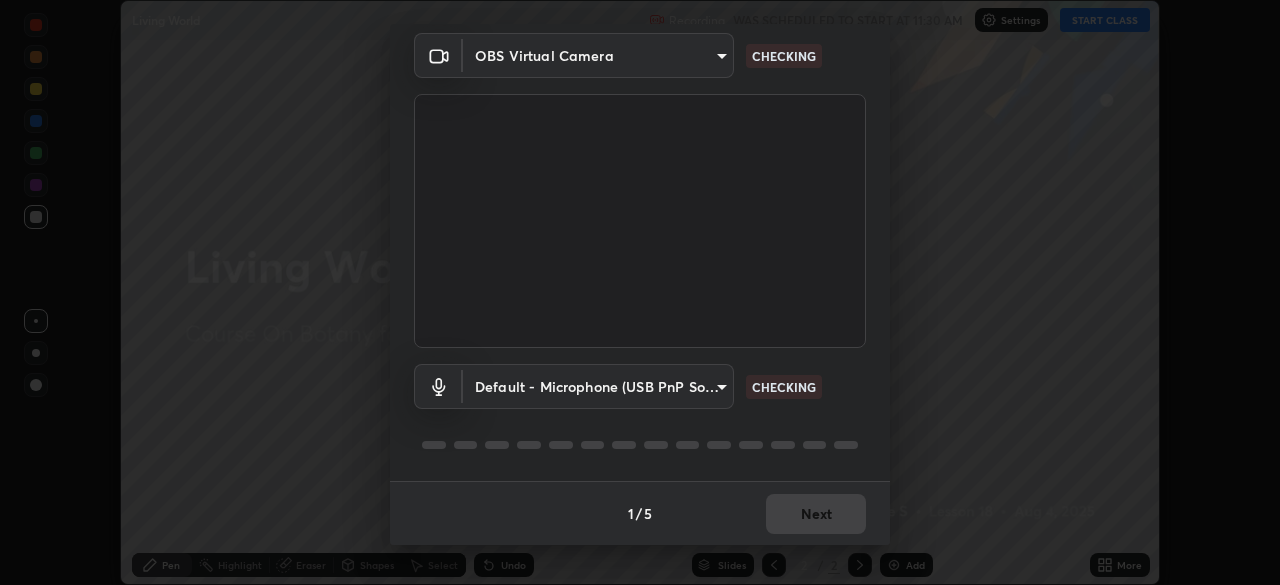 click on "Erase all Living World Recording WAS SCHEDULED TO START AT  11:30 AM Settings START CLASS Setting up your live class Living World • L18 of Course On Botany for NEET Conquer 2 2026 [PERSON] S Pen Highlight Eraser Shapes Select Undo Slides 2 / 2 Add More No doubts shared Encourage your learners to ask a doubt for better clarity Report an issue Reason for reporting Buffering Chat not working Audio - Video sync issue Educator video quality low ​ Attach an image Report Media settings OBS Virtual Camera [HASH] CHECKING Default - Microphone (USB PnP Sound Device) default CHECKING 1 / 5 Next" at bounding box center (640, 292) 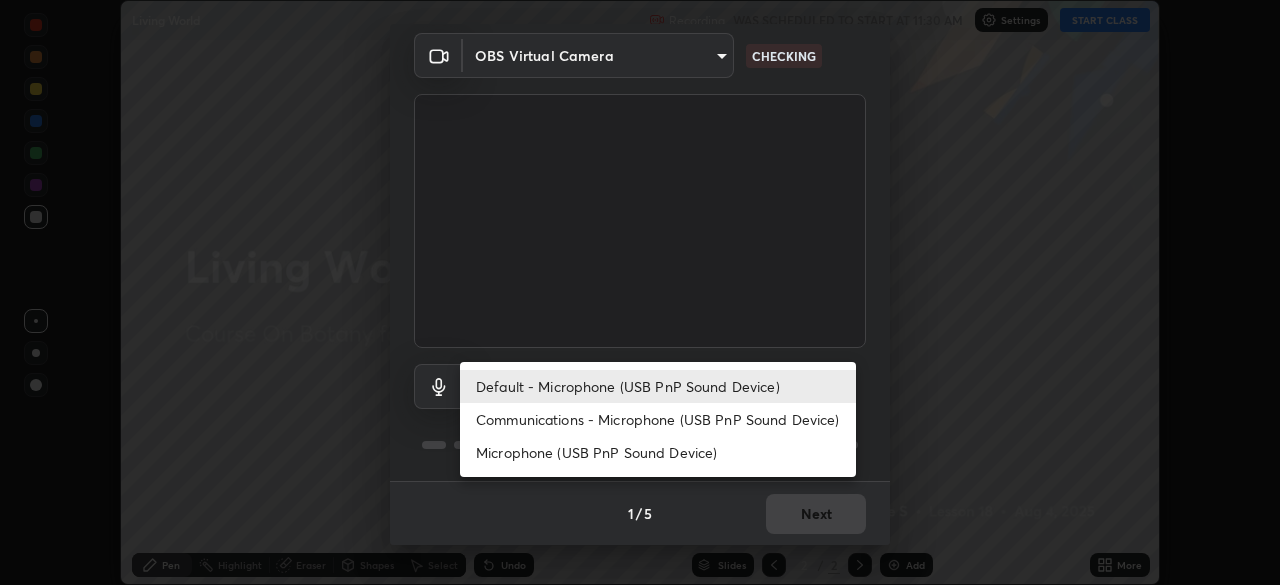 click on "Communications - Microphone (USB PnP Sound Device)" at bounding box center (658, 419) 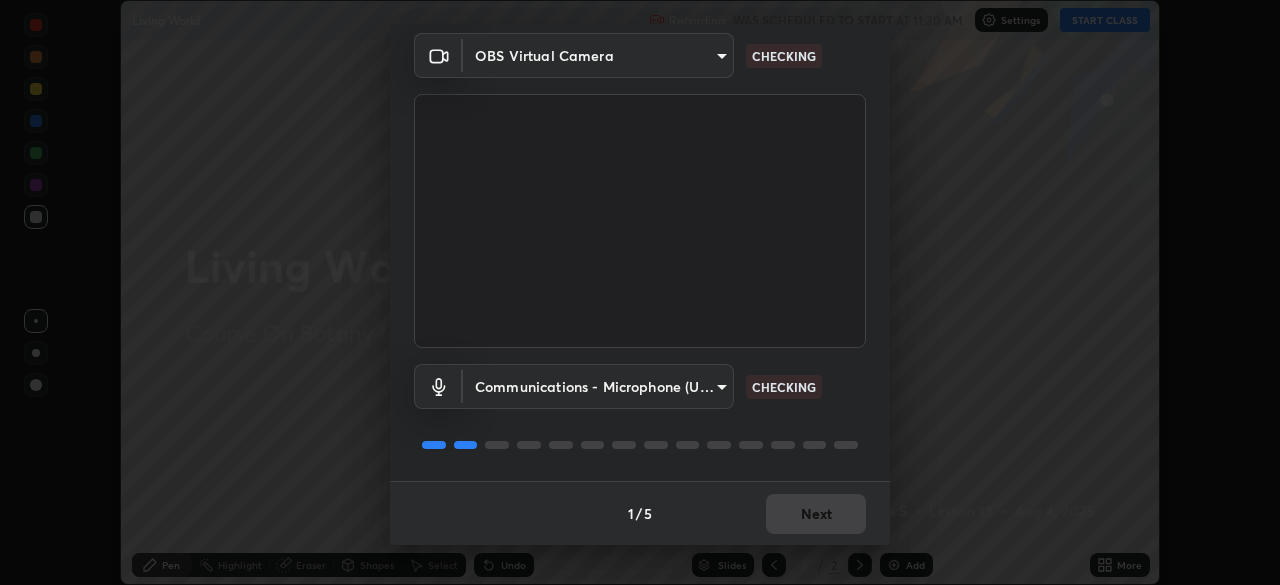 click on "Erase all Living World Recording WAS SCHEDULED TO START AT  11:30 AM Settings START CLASS Setting up your live class Living World • L18 of Course On Botany for NEET Conquer 2 2026 [PERSON] S Pen Highlight Eraser Shapes Select Undo Slides 2 / 2 Add More No doubts shared Encourage your learners to ask a doubt for better clarity Report an issue Reason for reporting Buffering Chat not working Audio - Video sync issue Educator video quality low ​ Attach an image Report Media settings OBS Virtual Camera [HASH] CHECKING Communications - Microphone (USB PnP Sound Device) communications CHECKING 1 / 5 Next" at bounding box center (640, 292) 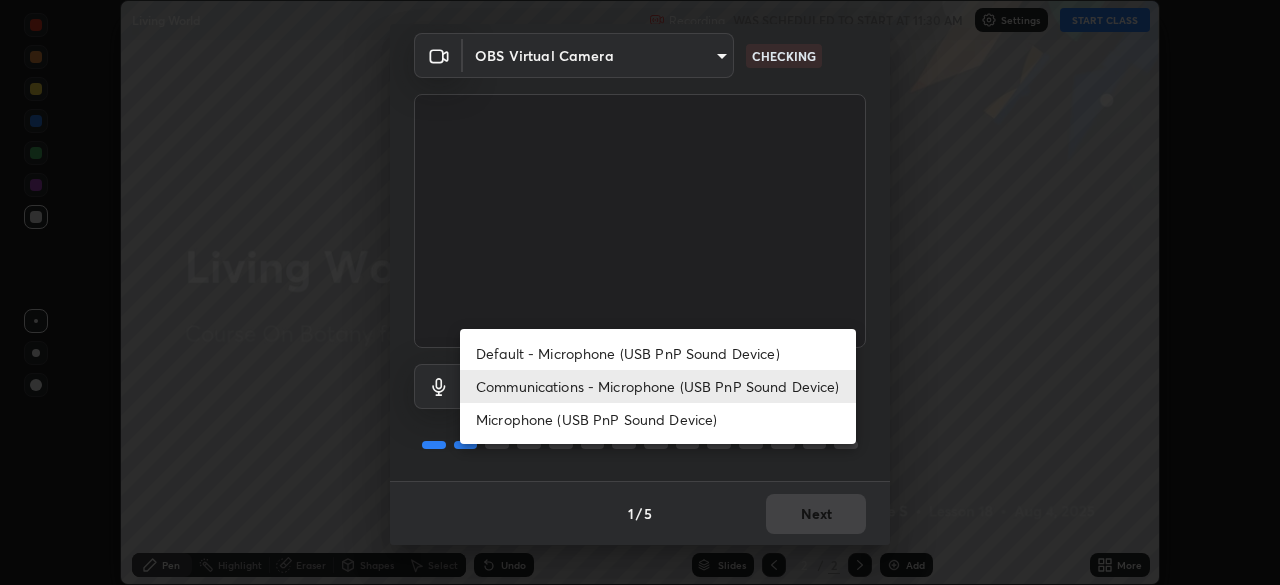 click on "Default - Microphone (USB PnP Sound Device)" at bounding box center [658, 353] 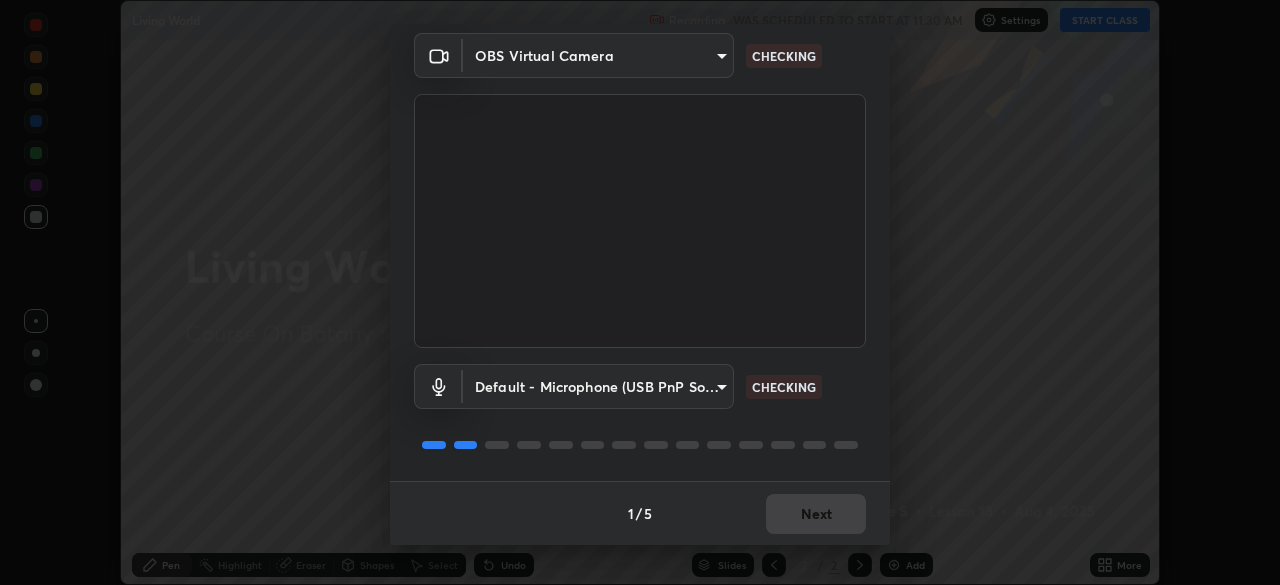 type on "default" 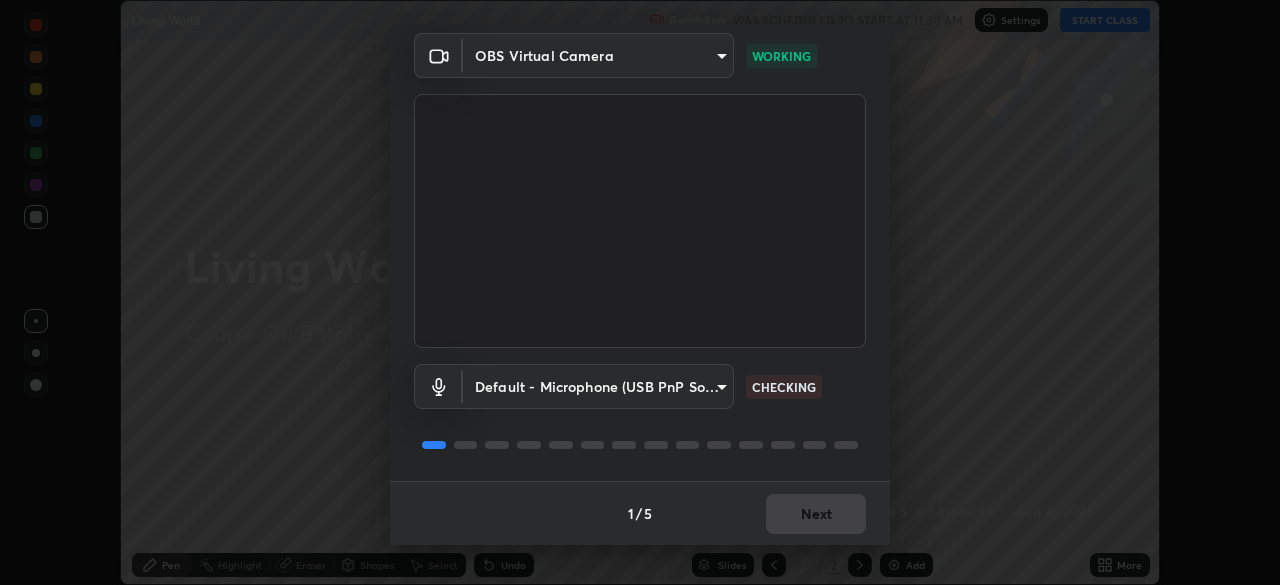 click on "Erase all Living World Recording WAS SCHEDULED TO START AT  11:30 AM Settings START CLASS Setting up your live class Living World • L18 of Course On Botany for NEET Conquer 2 2026 [PERSON] S Pen Highlight Eraser Shapes Select Undo Slides 2 / 2 Add More No doubts shared Encourage your learners to ask a doubt for better clarity Report an issue Reason for reporting Buffering Chat not working Audio - Video sync issue Educator video quality low ​ Attach an image Report Media settings OBS Virtual Camera [HASH] CHECKING Default - Microphone (USB PnP Sound Device) default CHECKING 1 / 5 Next" at bounding box center (640, 292) 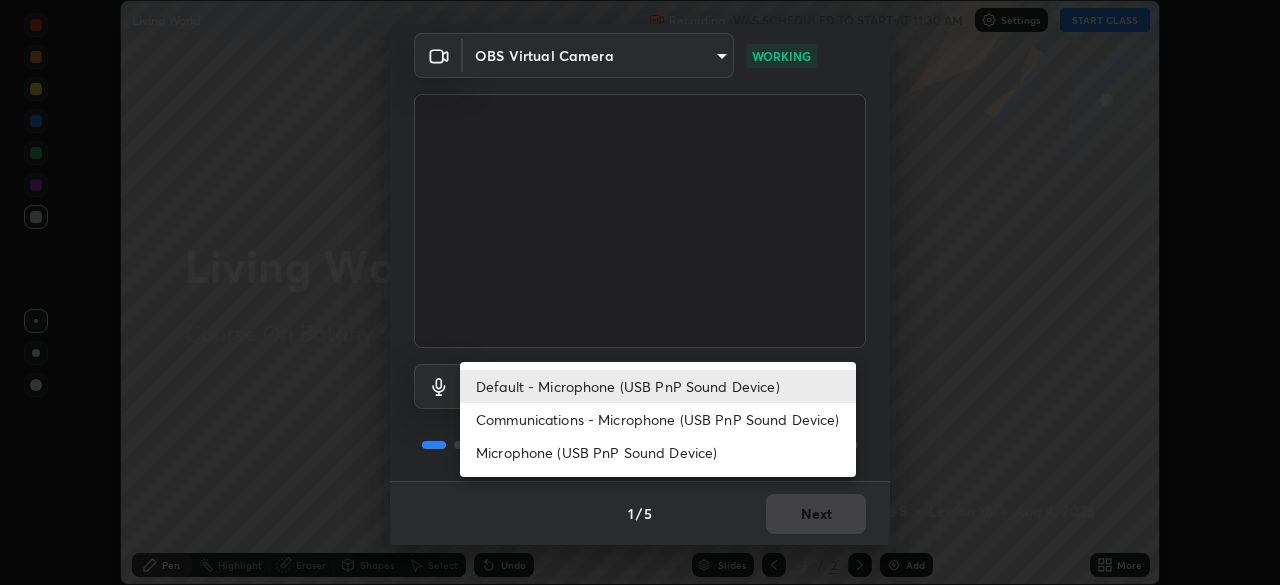 click on "Default - Microphone (USB PnP Sound Device)" at bounding box center [658, 386] 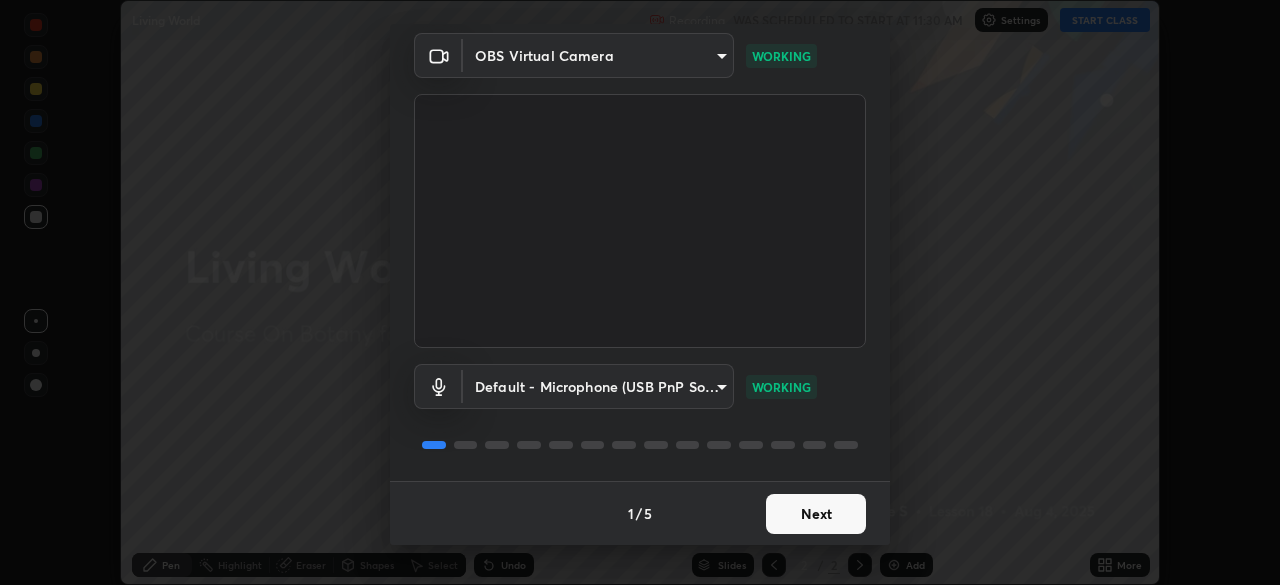 click on "Next" at bounding box center (816, 514) 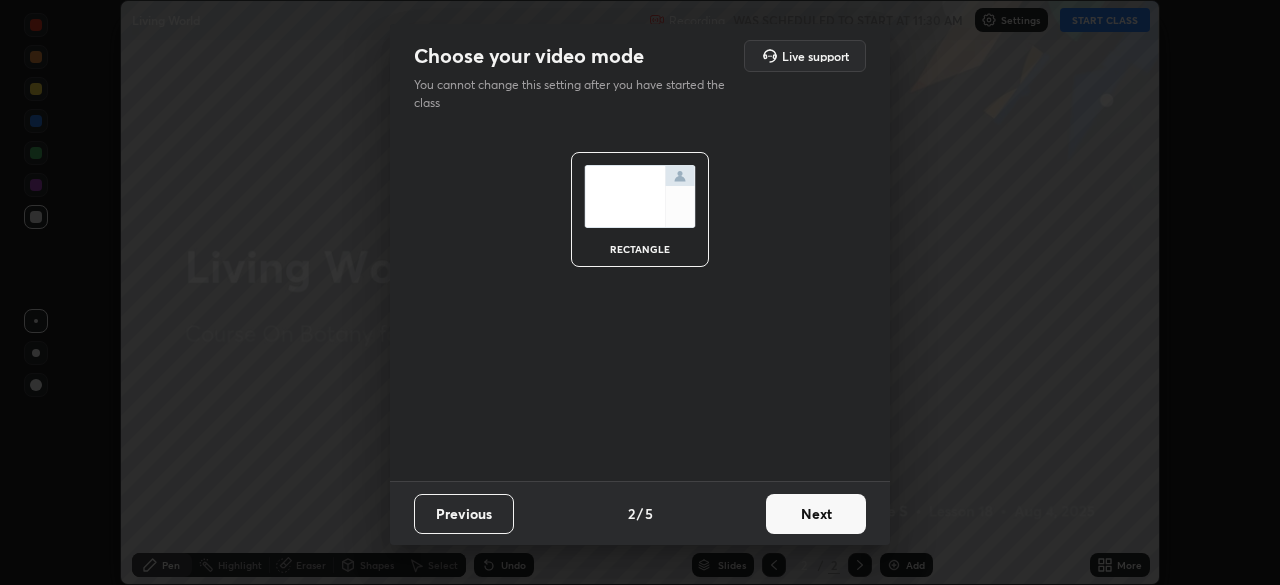 scroll, scrollTop: 0, scrollLeft: 0, axis: both 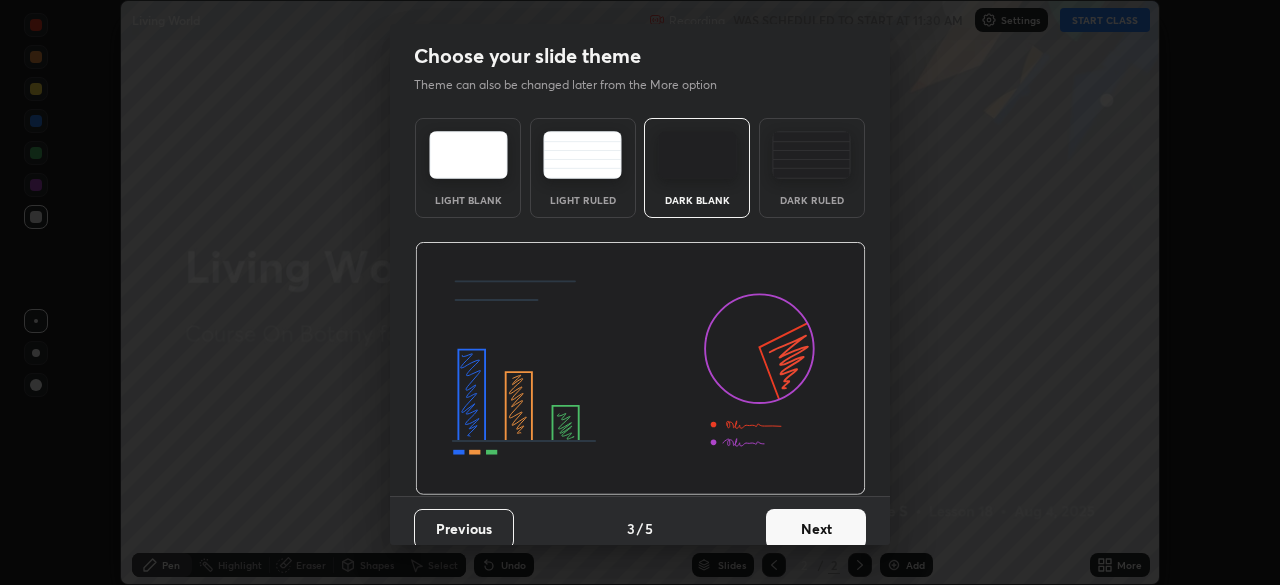 click on "Next" at bounding box center [816, 529] 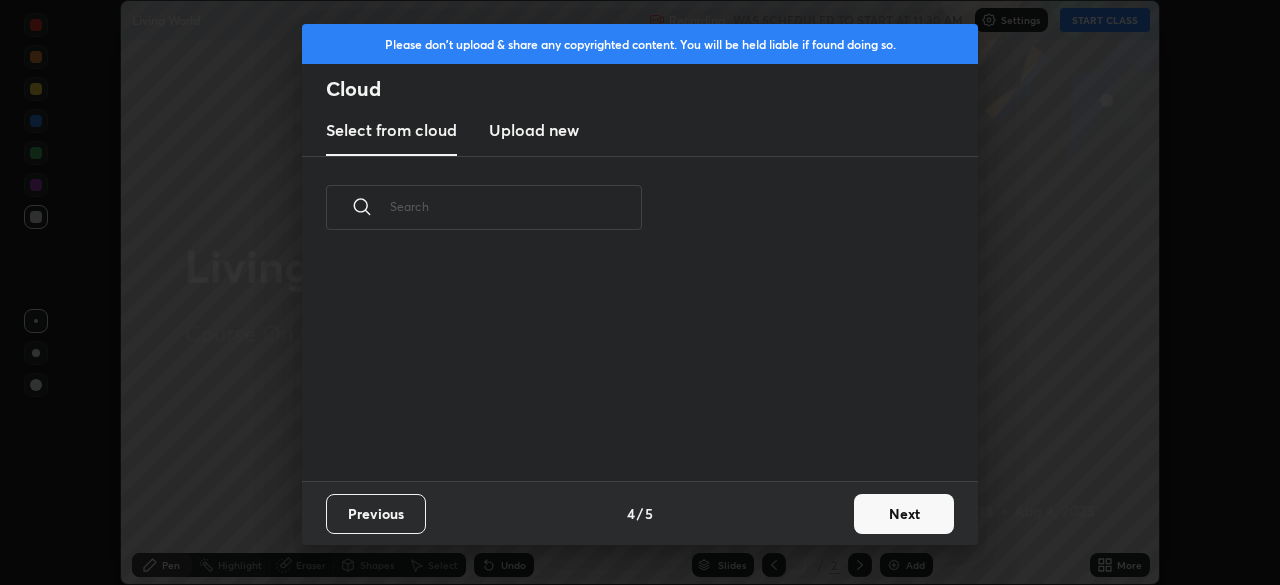 click on "Next" at bounding box center (904, 514) 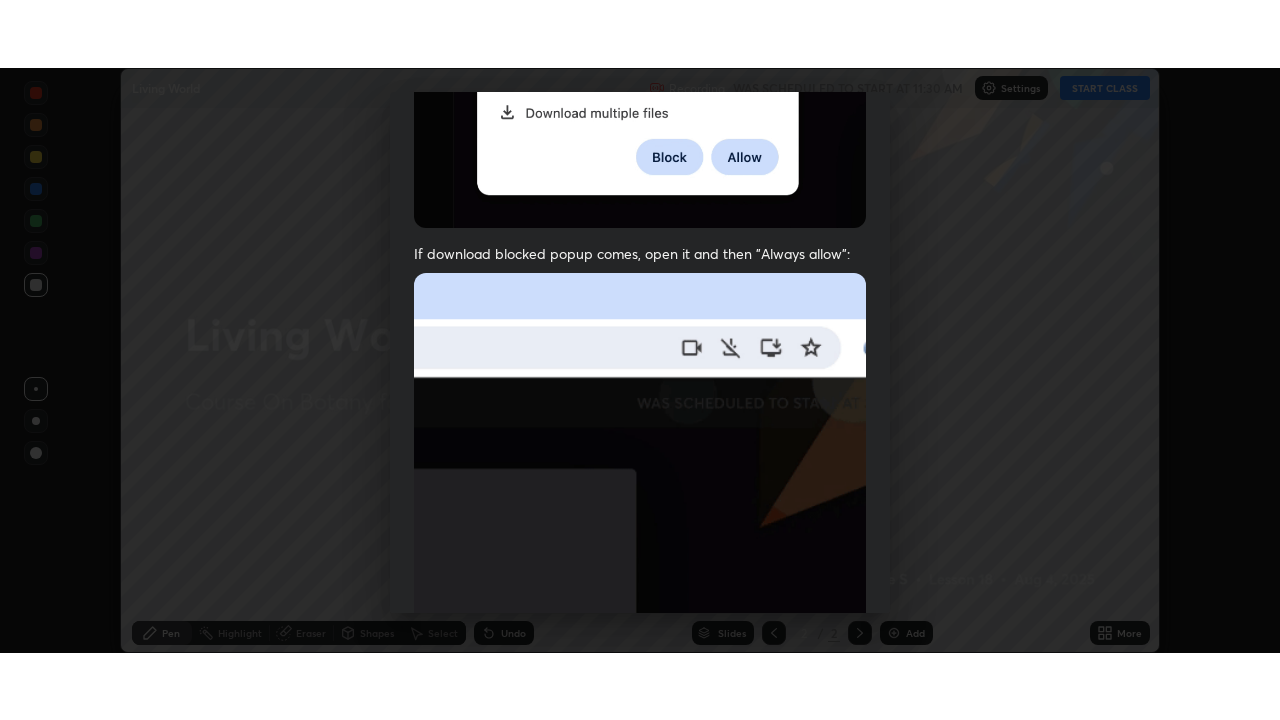 scroll, scrollTop: 479, scrollLeft: 0, axis: vertical 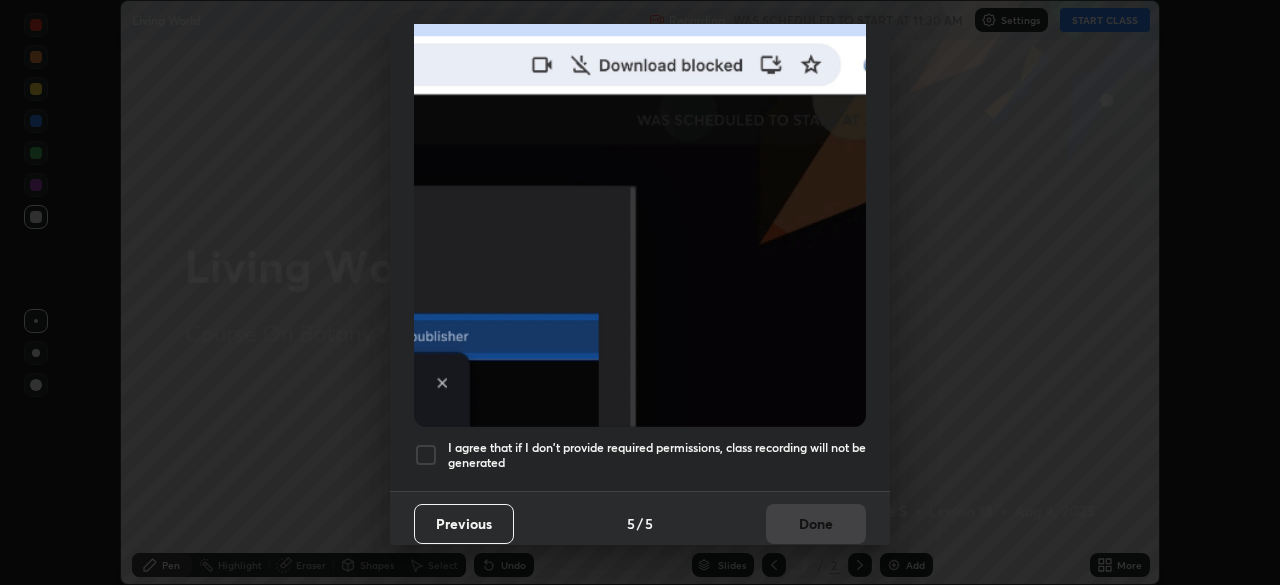 click on "I agree that if I don't provide required permissions, class recording will not be generated" at bounding box center [657, 455] 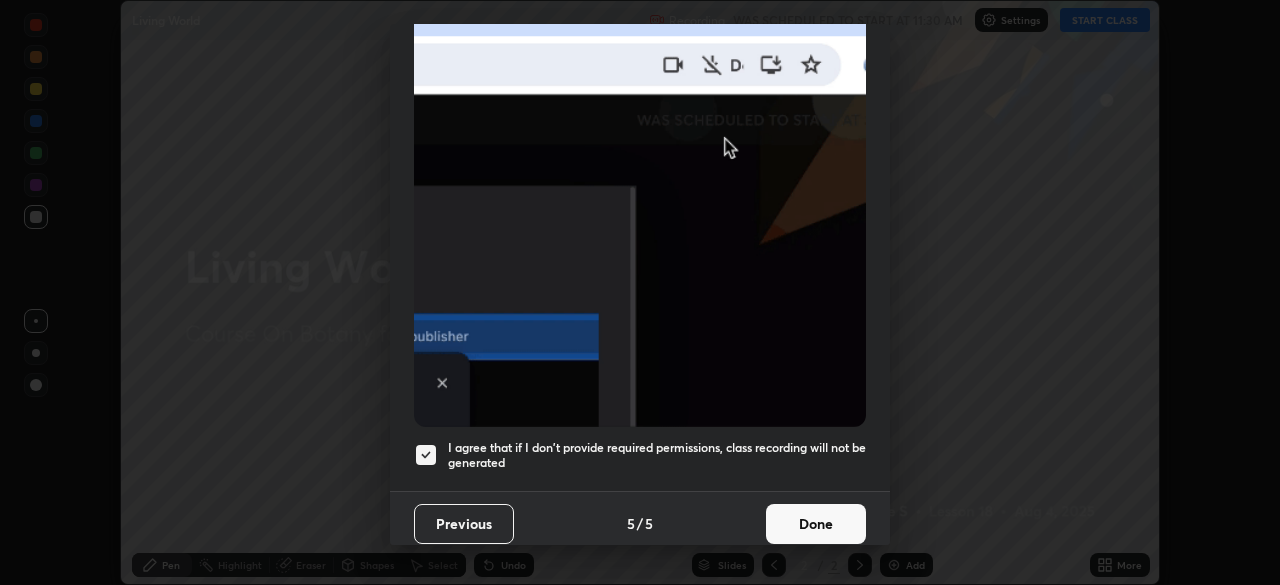 click on "Done" at bounding box center (816, 524) 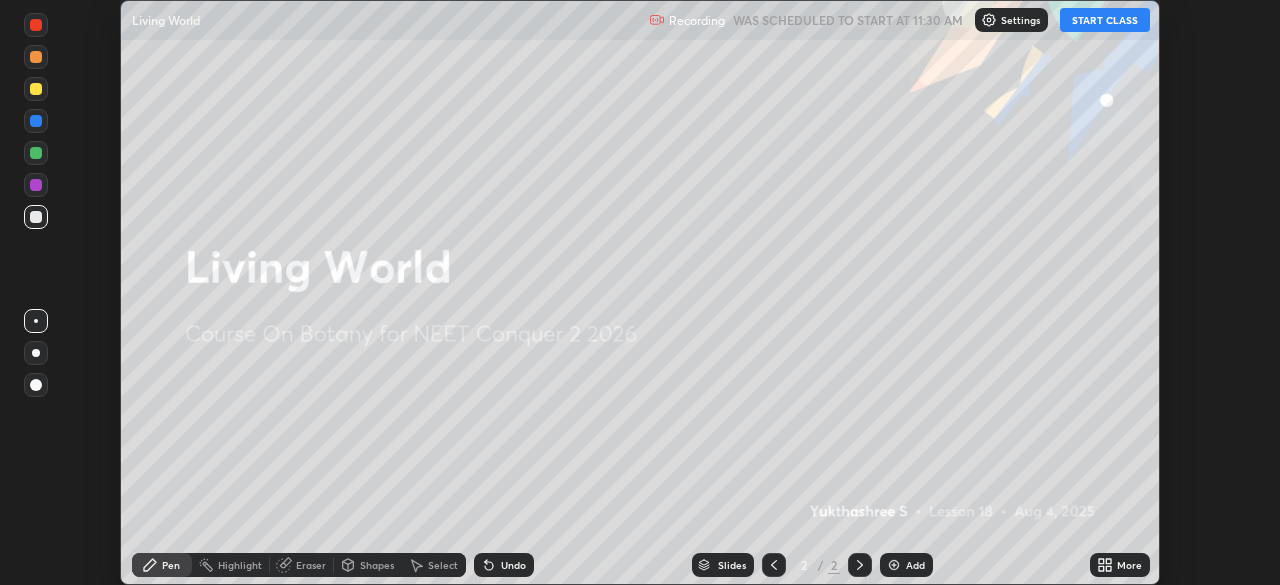 click on "Setting up your live class" at bounding box center (640, 292) 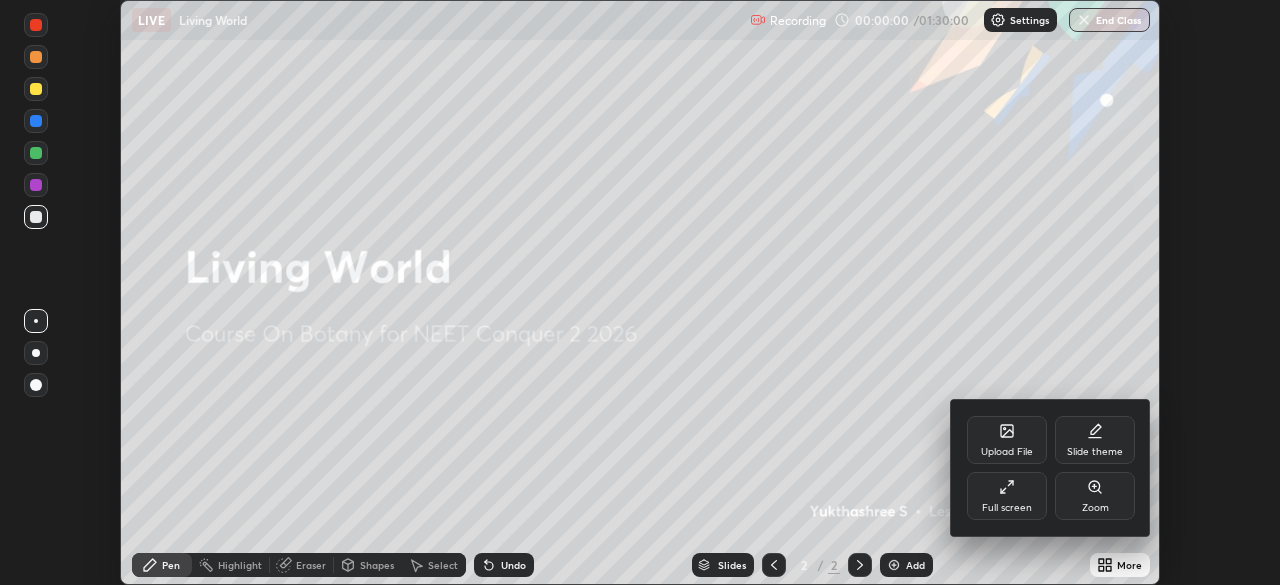 click on "Full screen" at bounding box center [1007, 496] 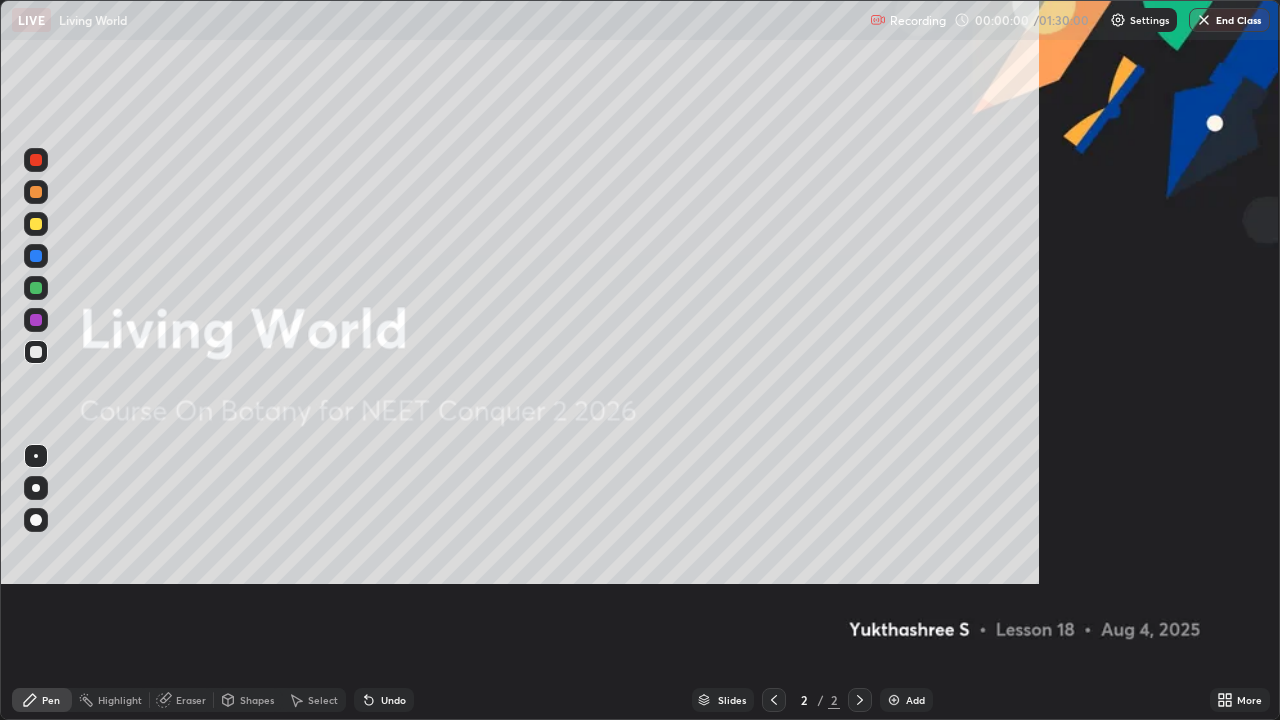scroll, scrollTop: 99280, scrollLeft: 98720, axis: both 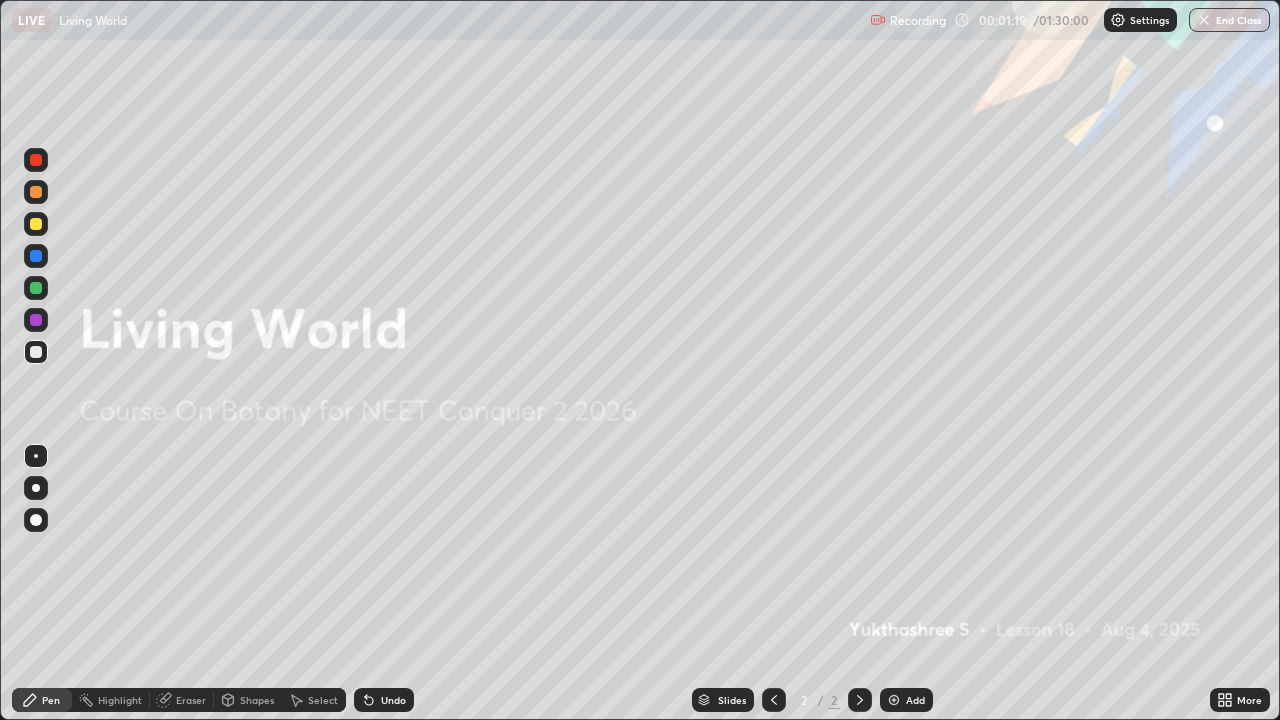 click on "More" at bounding box center (1240, 700) 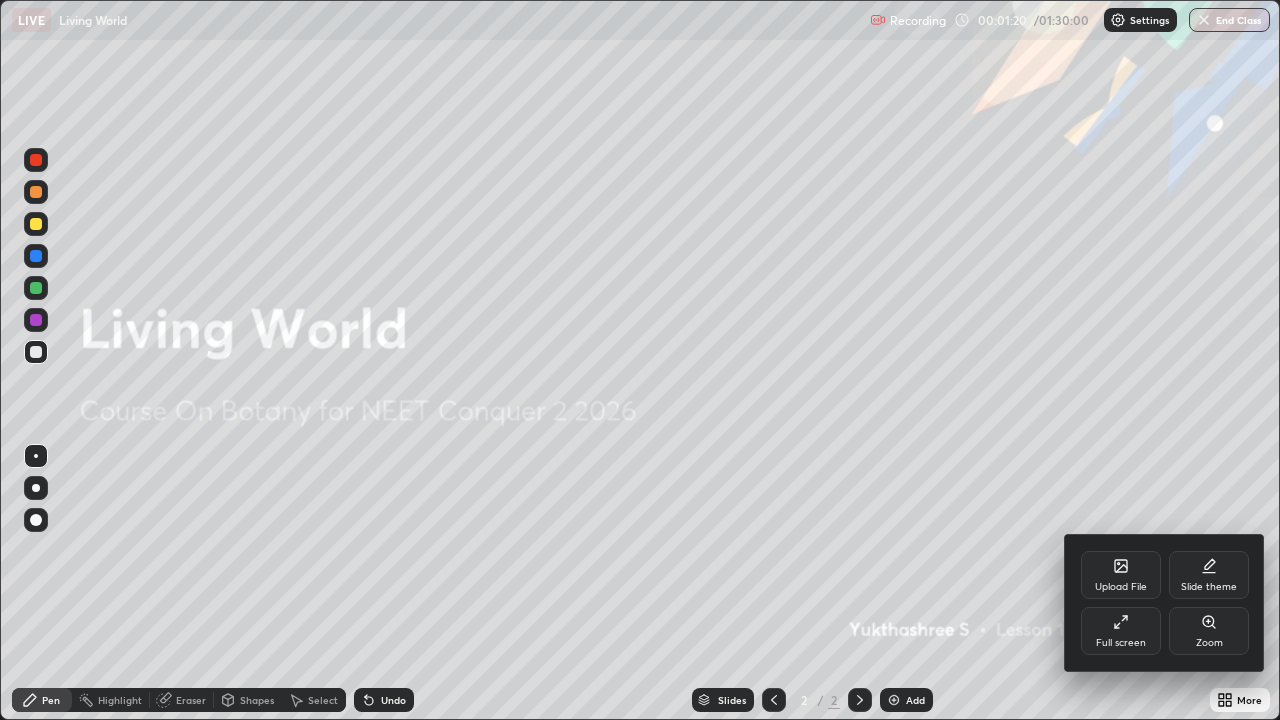 click 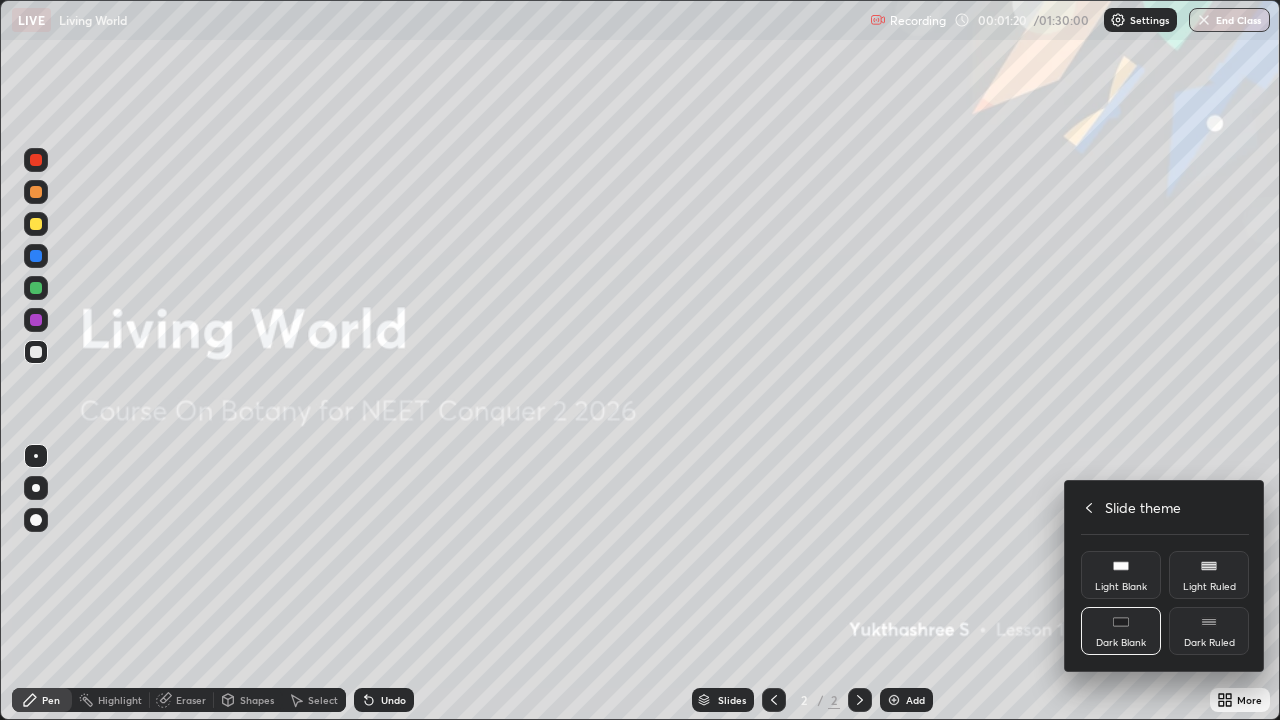 click on "Dark Ruled" at bounding box center [1209, 643] 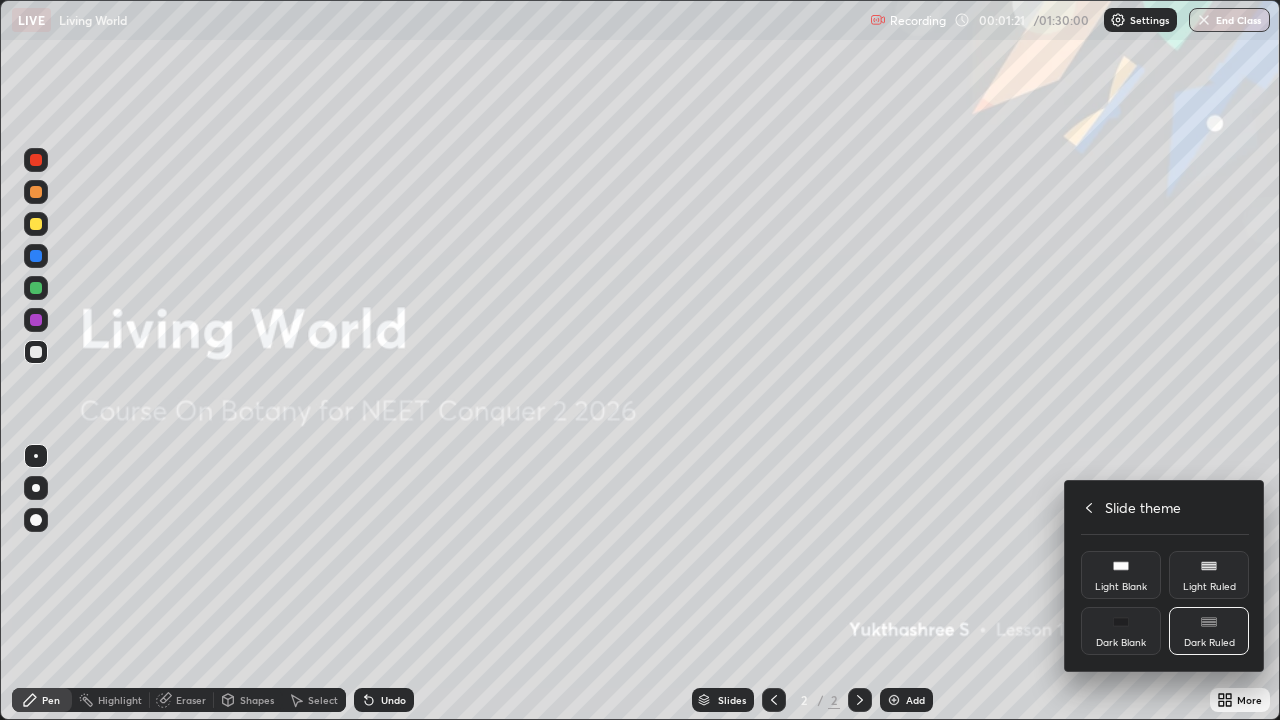 click at bounding box center [640, 360] 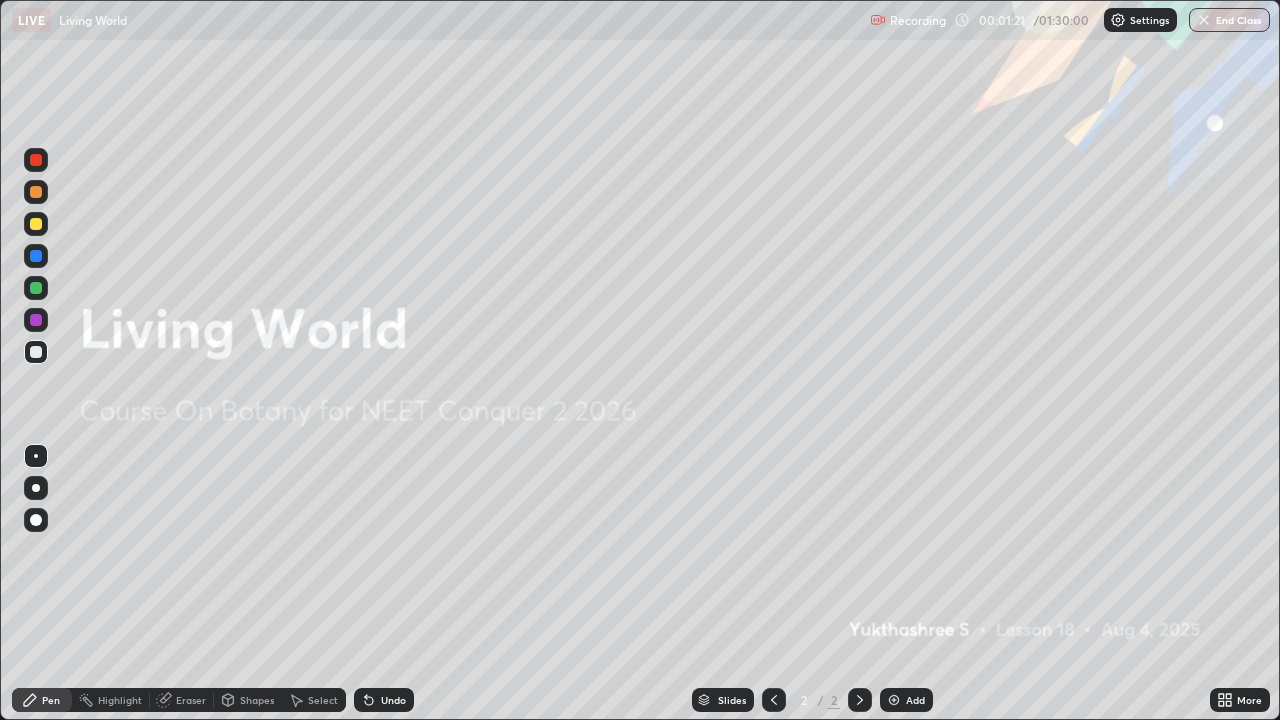 click at bounding box center (894, 700) 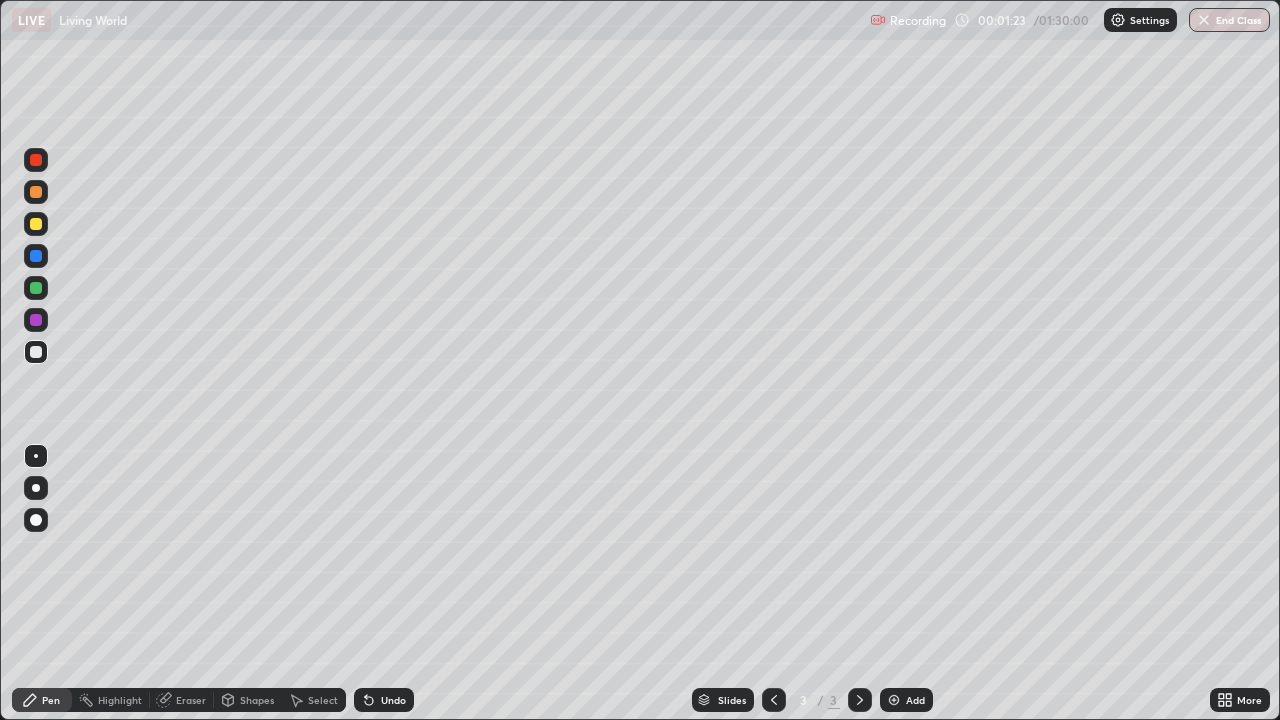 click at bounding box center (36, 256) 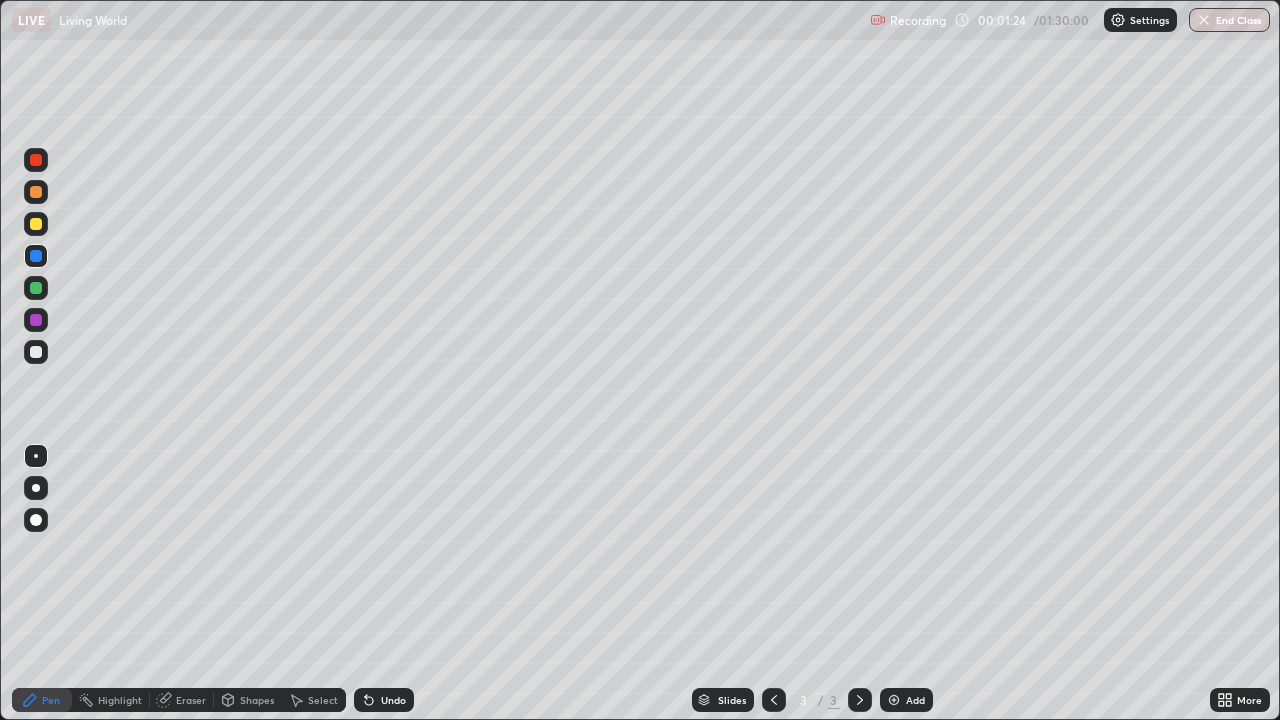click at bounding box center (36, 288) 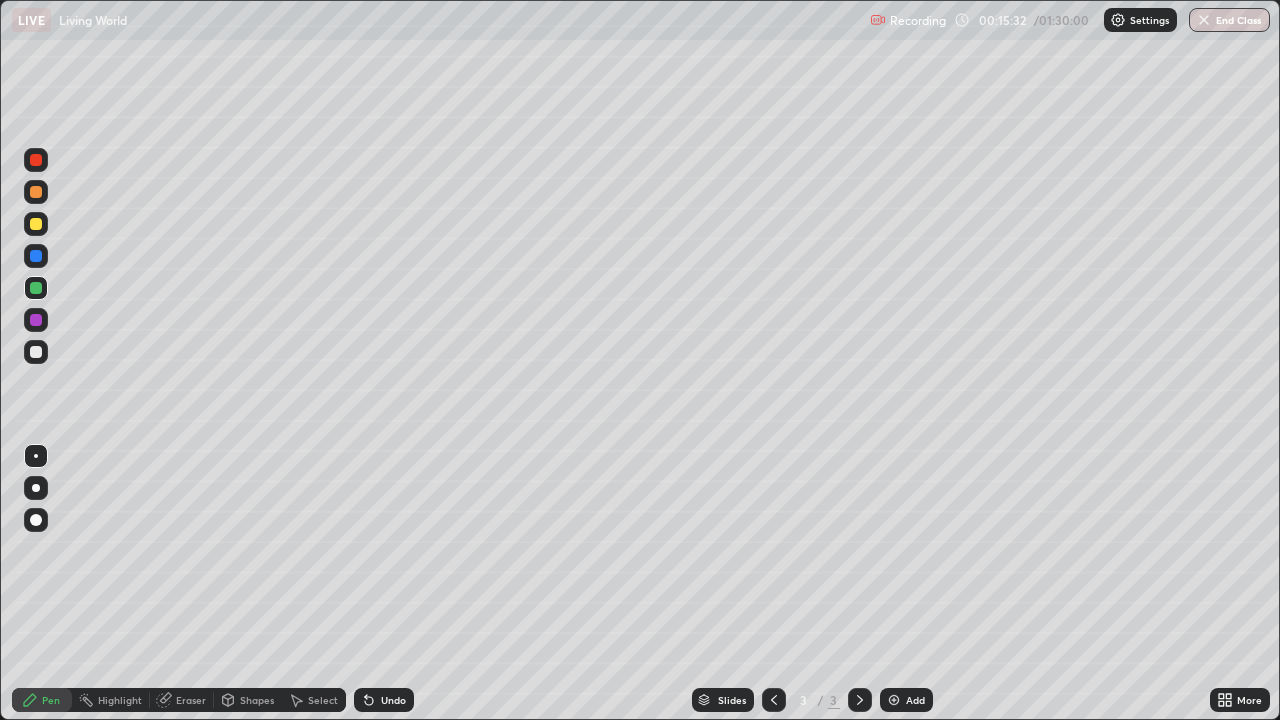 click at bounding box center [36, 224] 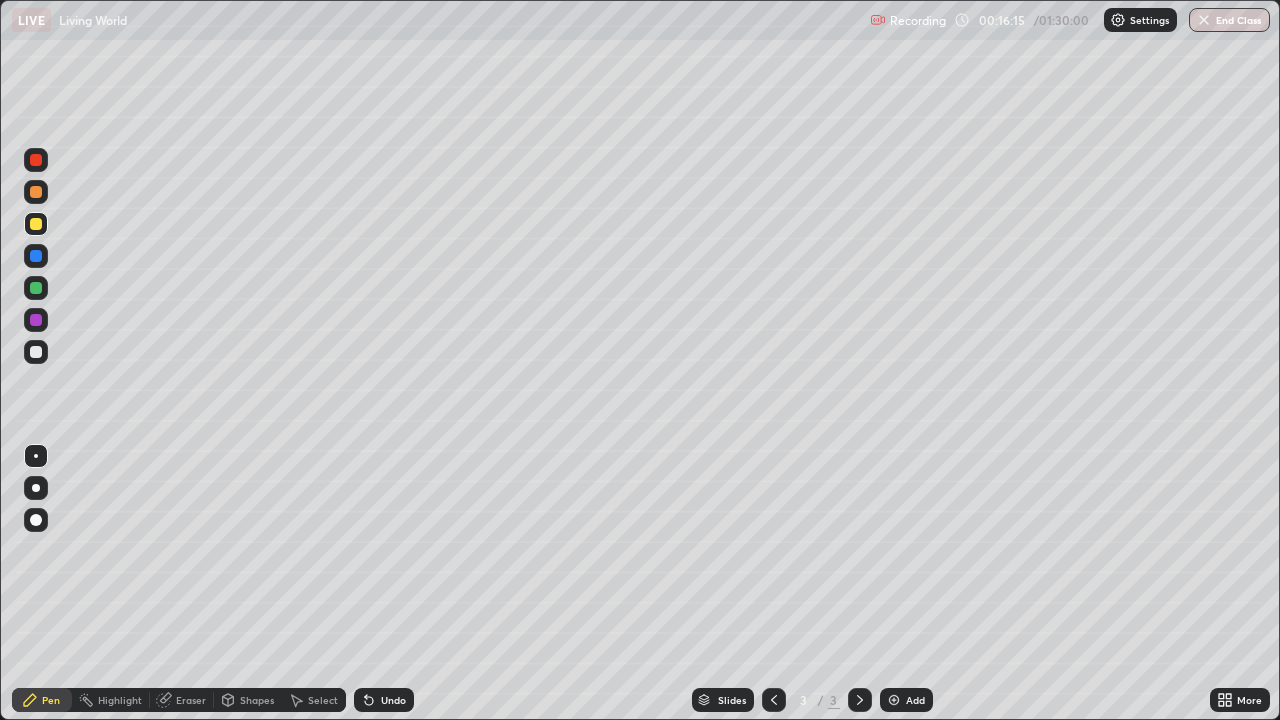 click at bounding box center [36, 224] 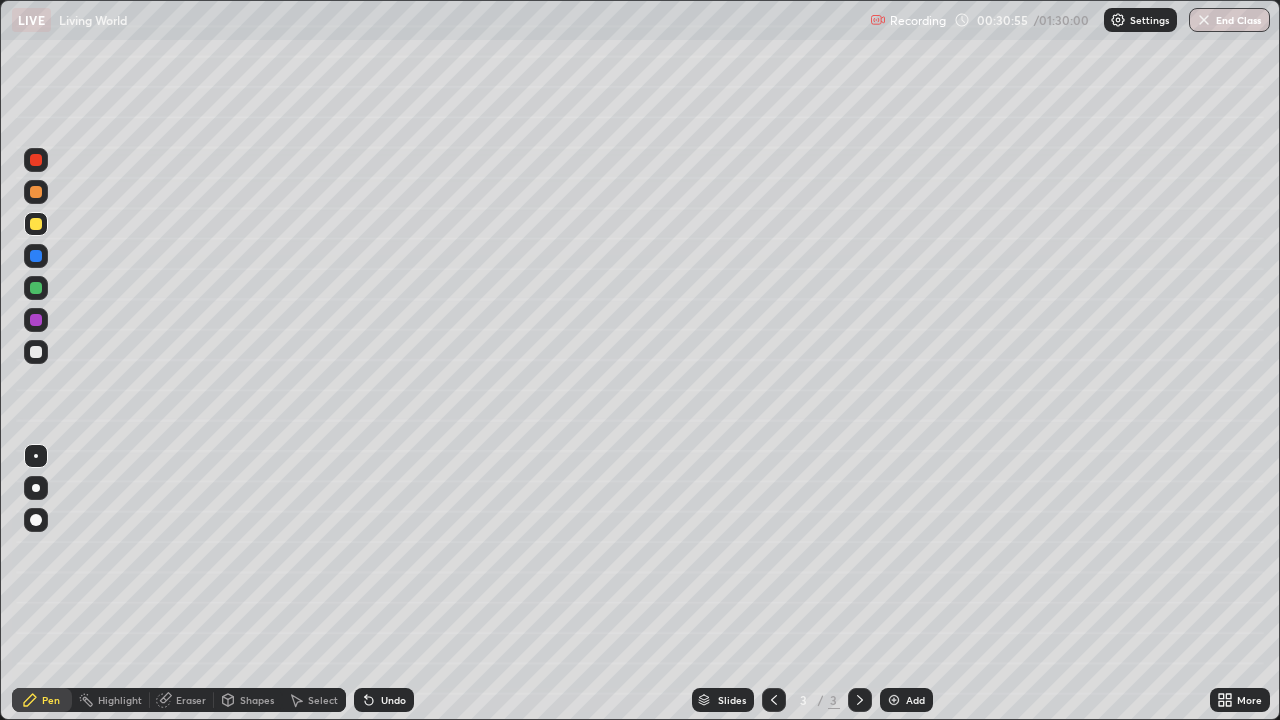 click on "Add" at bounding box center (906, 700) 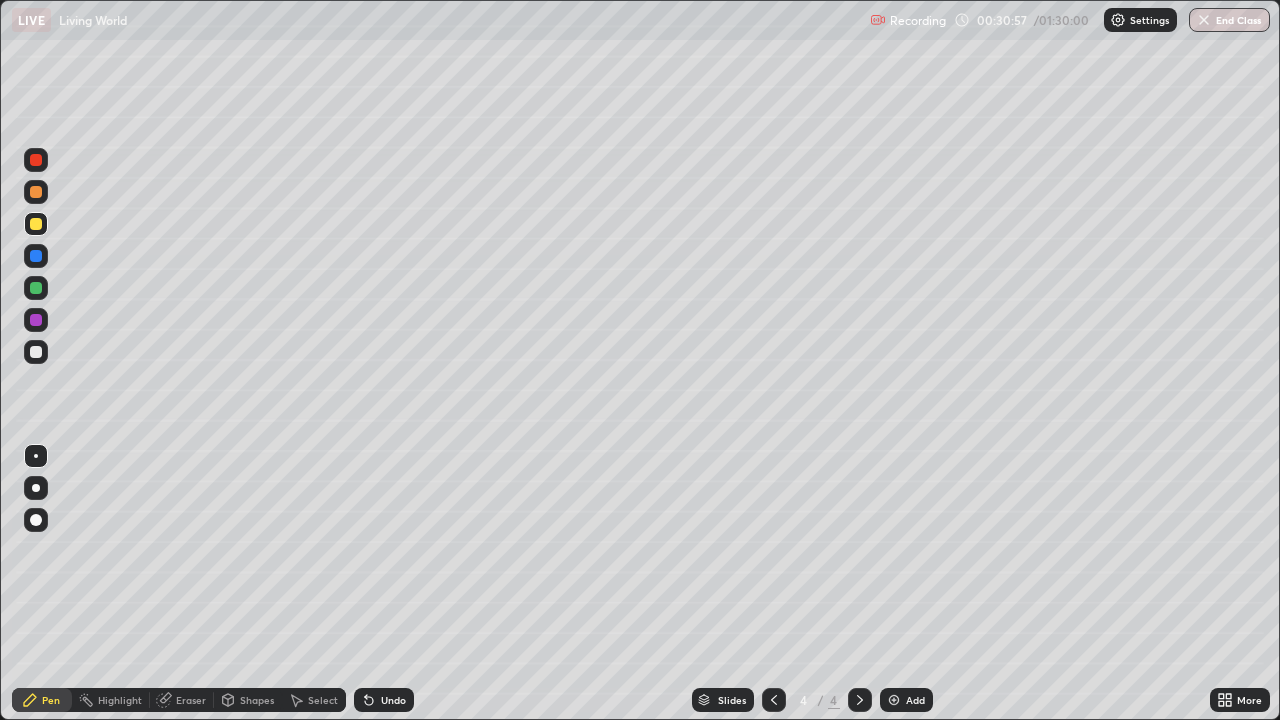 click at bounding box center (36, 352) 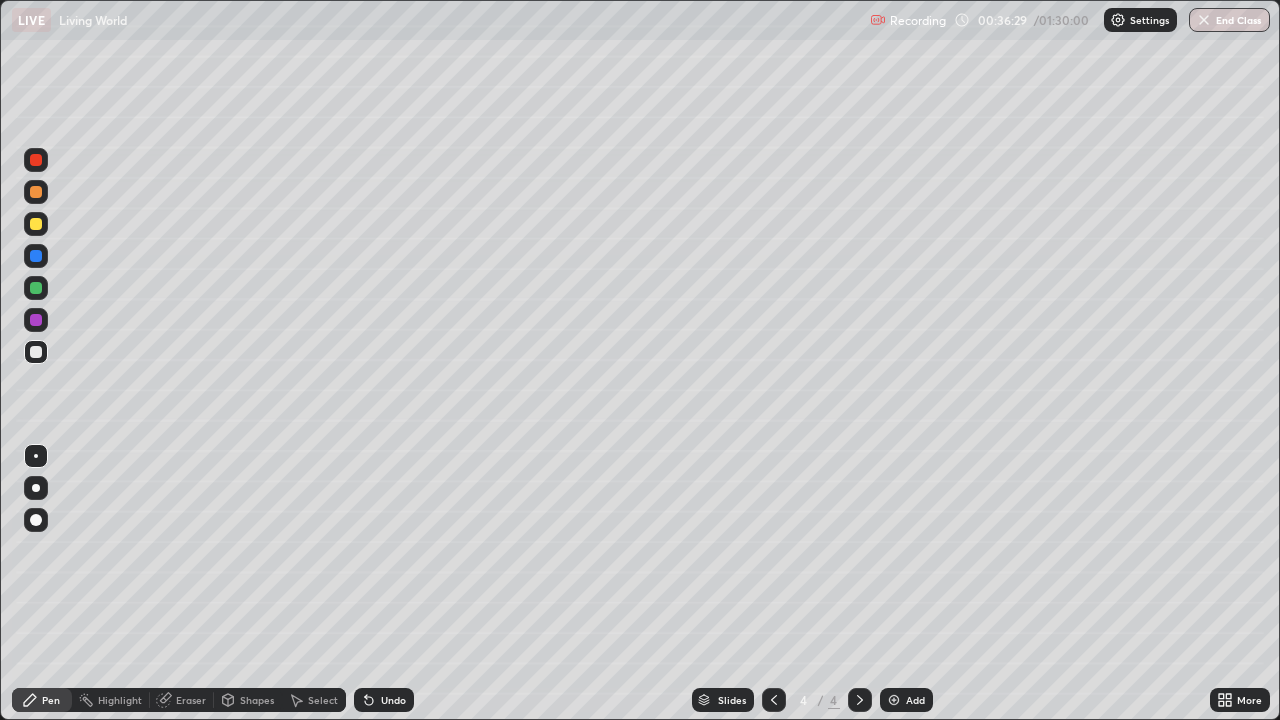 click at bounding box center [36, 288] 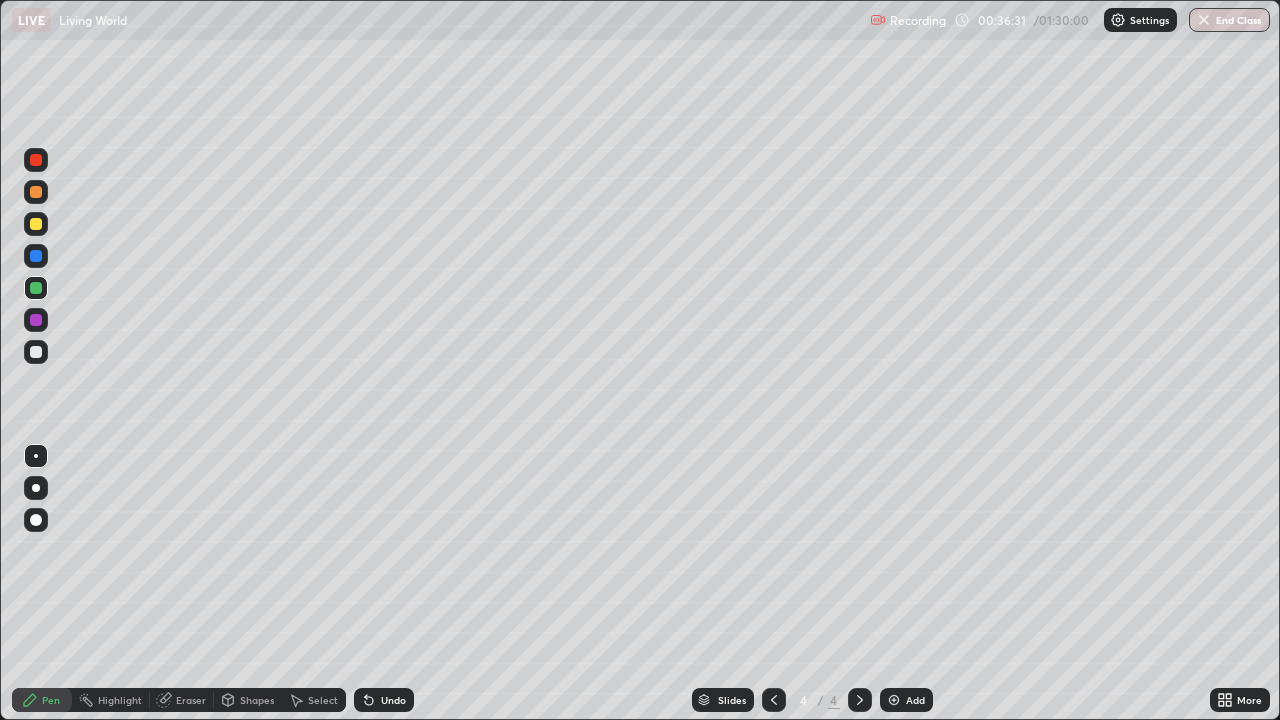 click 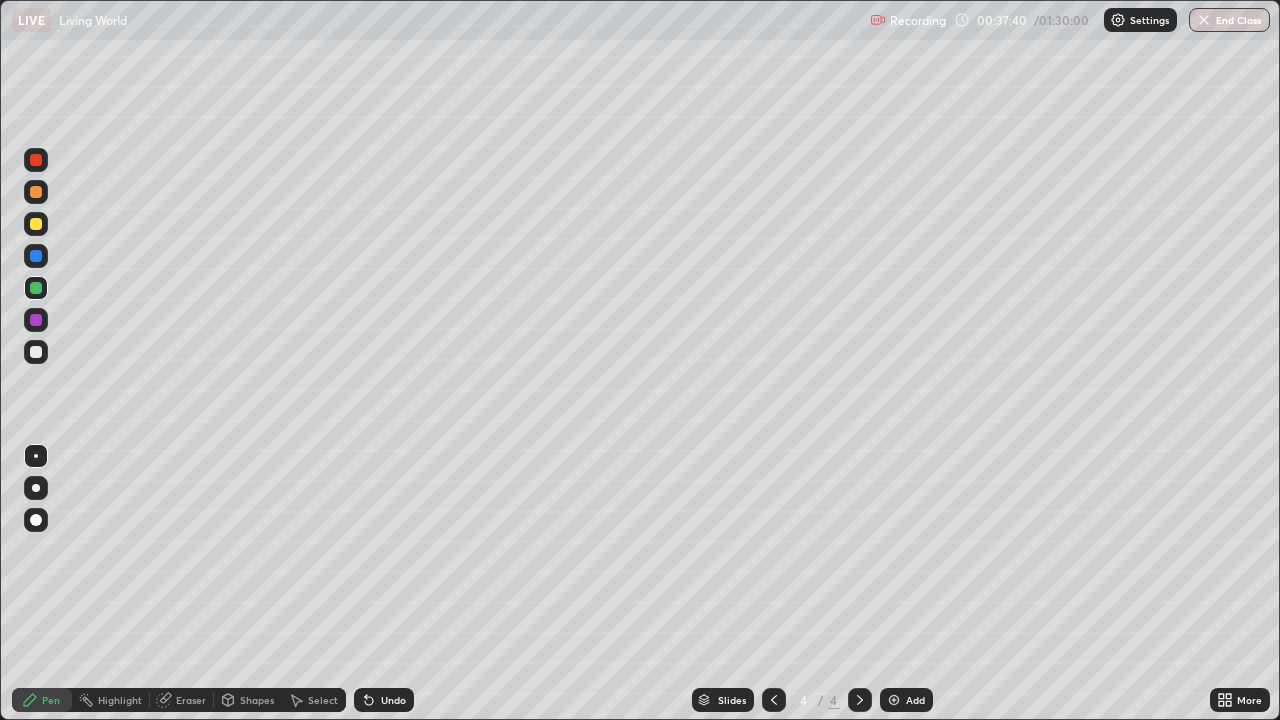 click at bounding box center (36, 224) 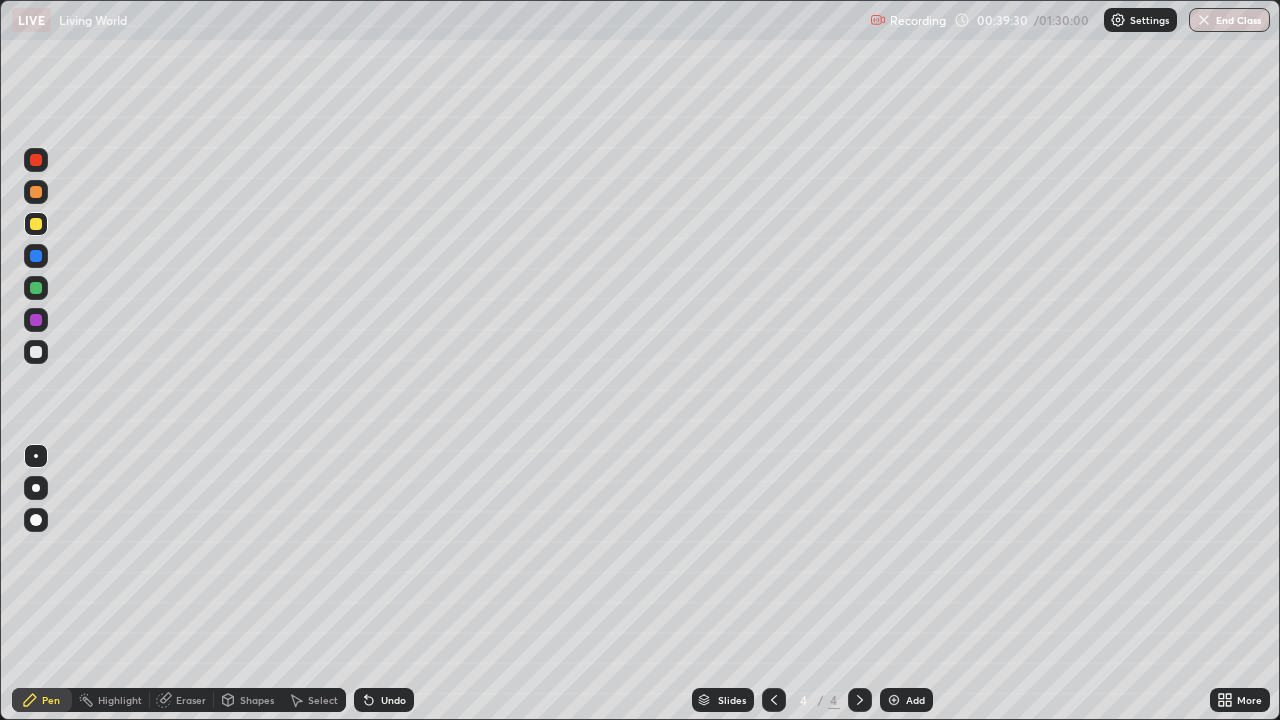 click at bounding box center (36, 288) 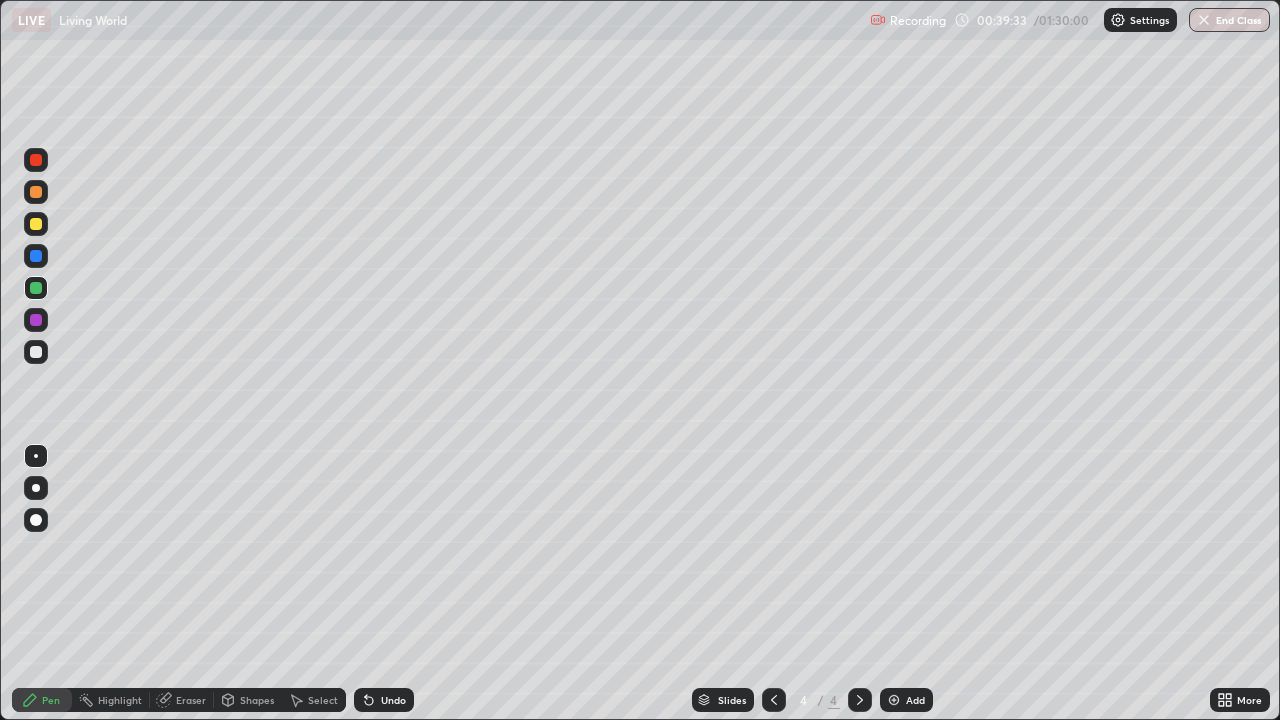 click at bounding box center [36, 192] 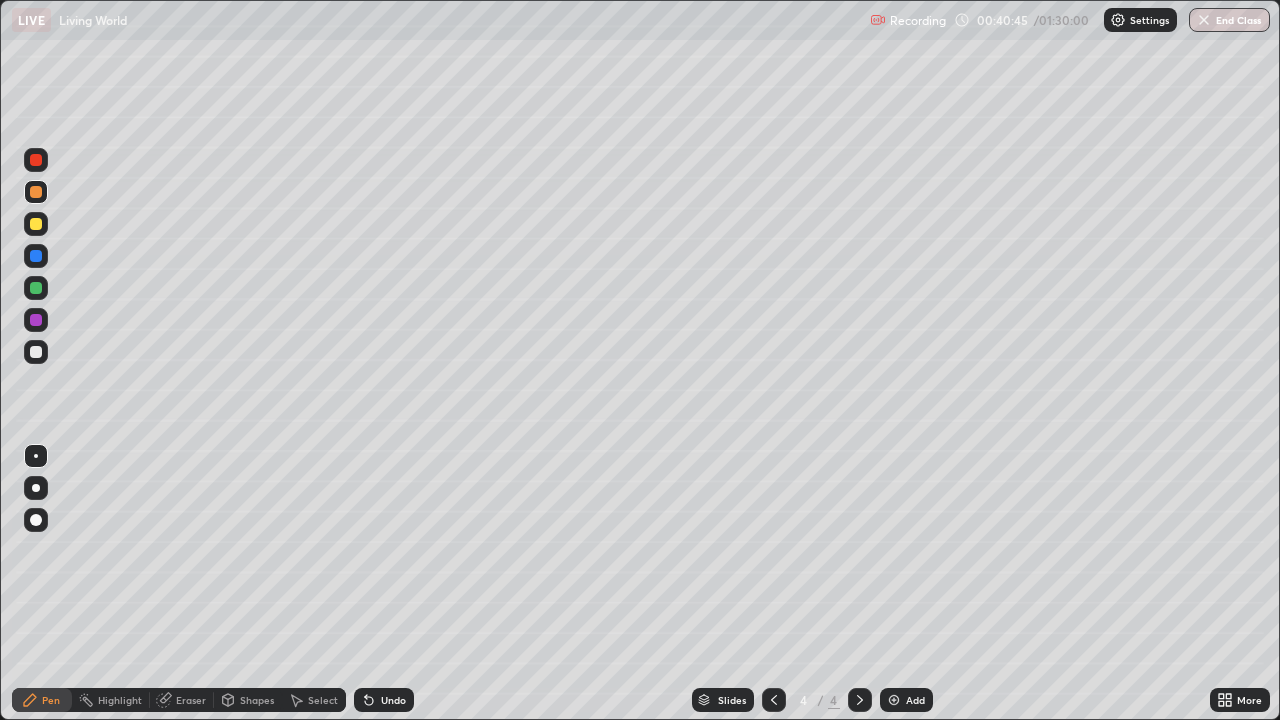 click at bounding box center (36, 224) 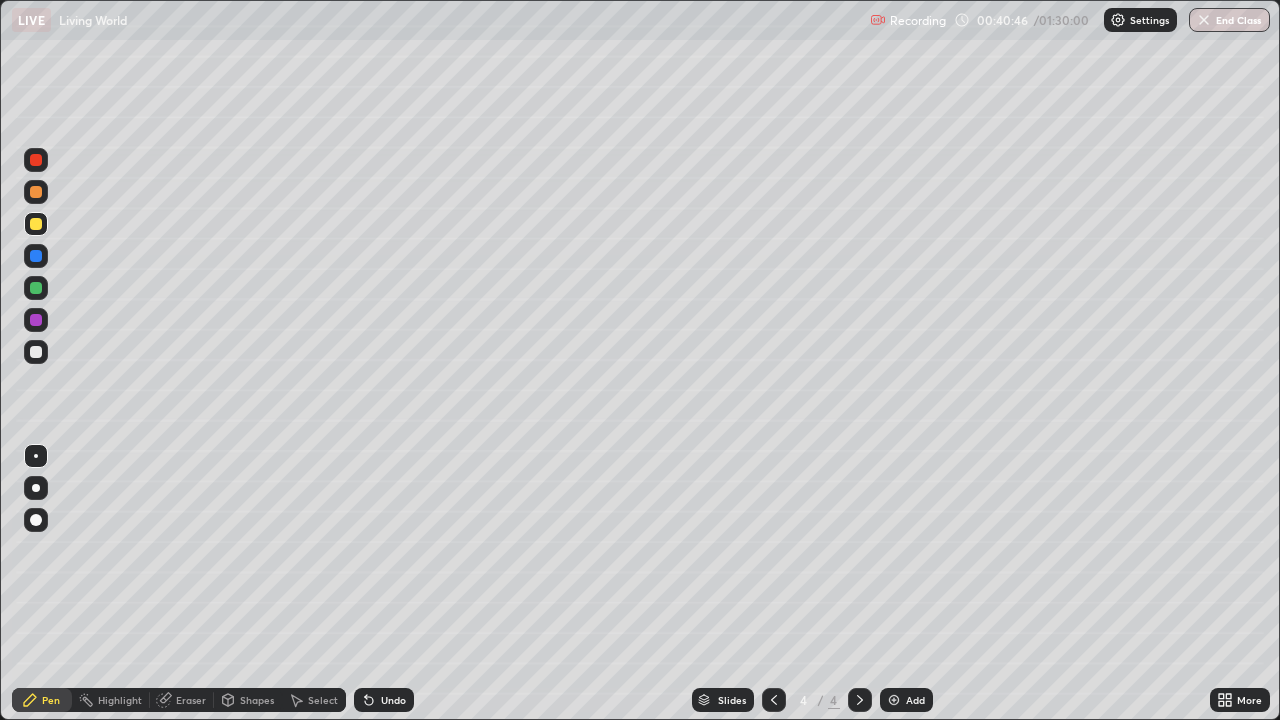 click at bounding box center [36, 192] 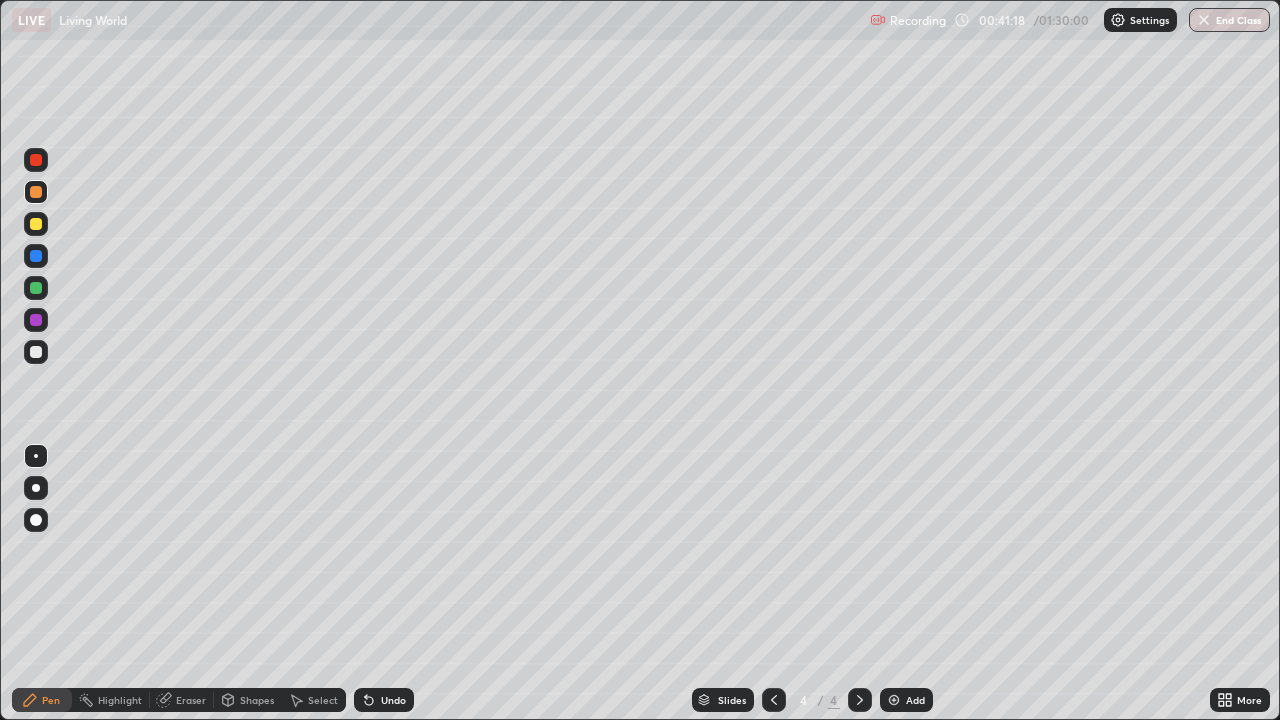 click on "Undo" at bounding box center (393, 700) 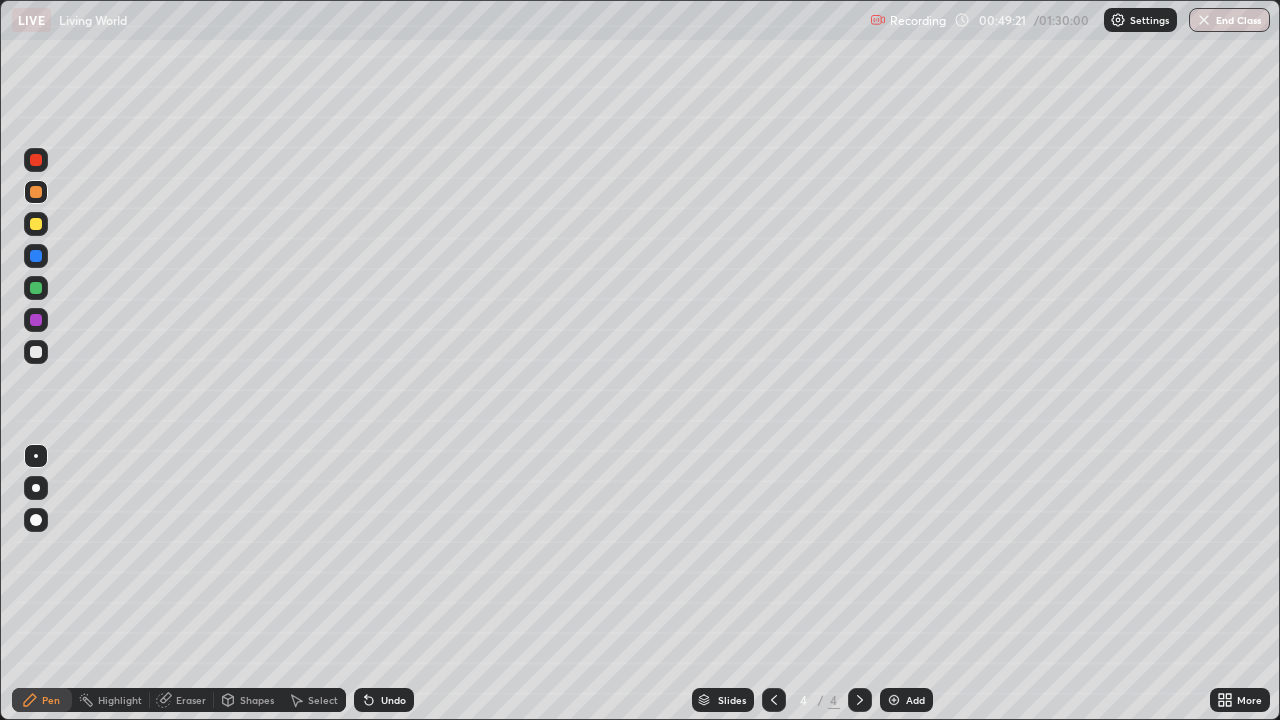 click at bounding box center (894, 700) 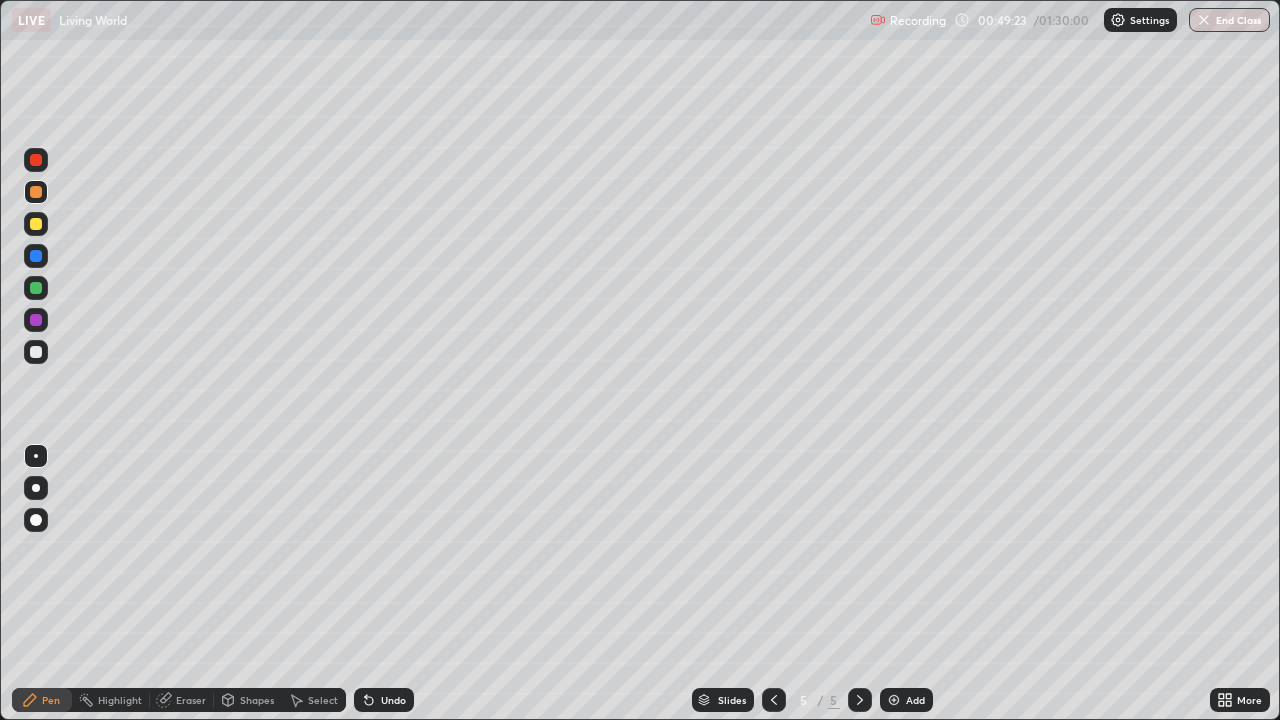 click at bounding box center (36, 352) 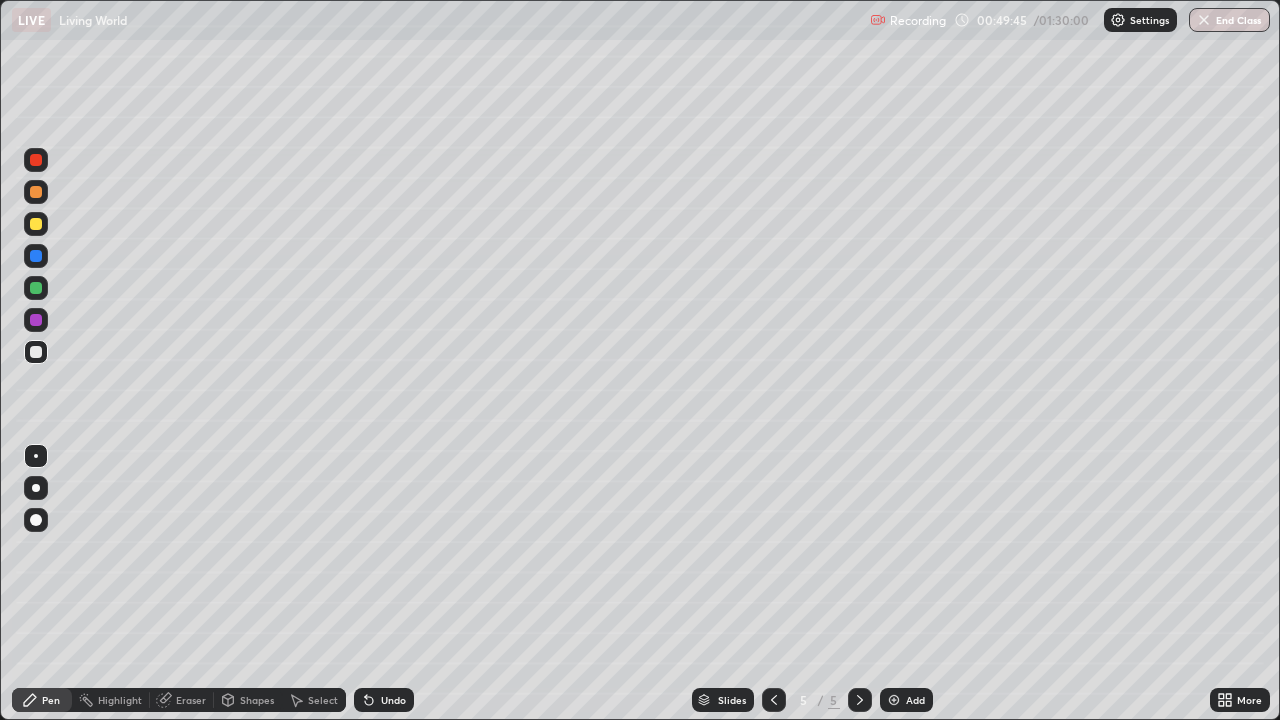 click at bounding box center (36, 192) 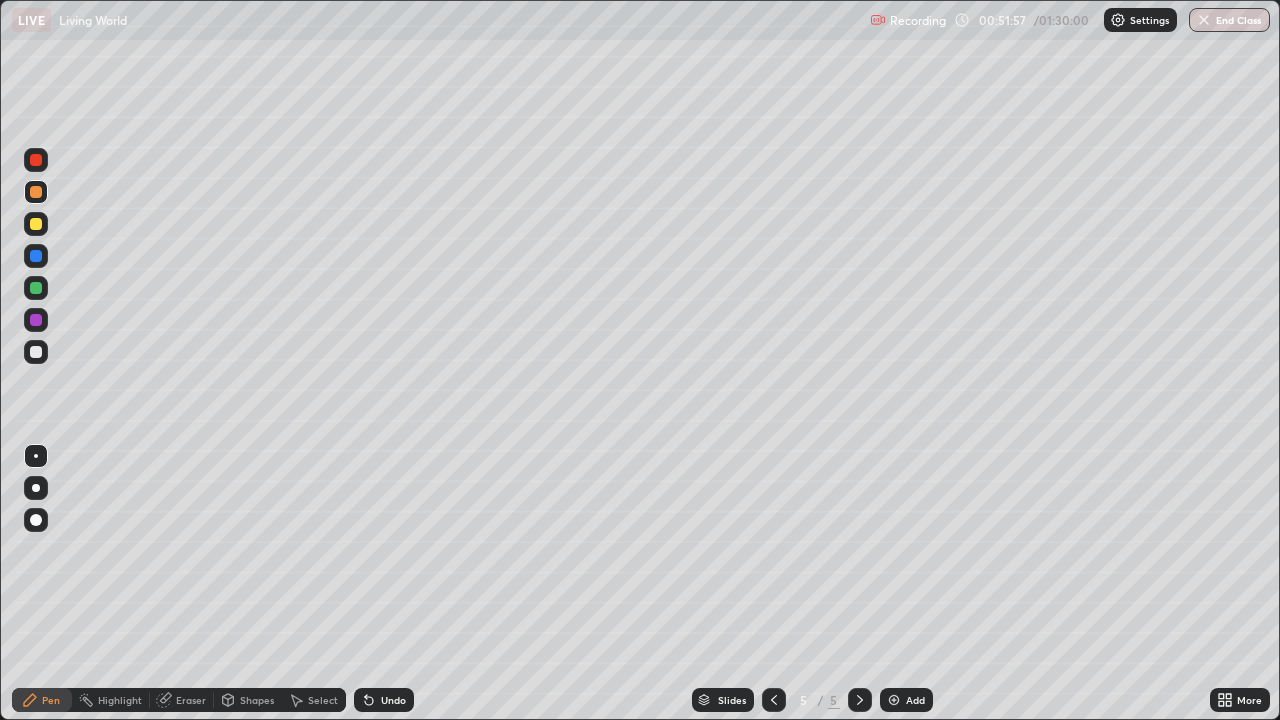 click at bounding box center [36, 224] 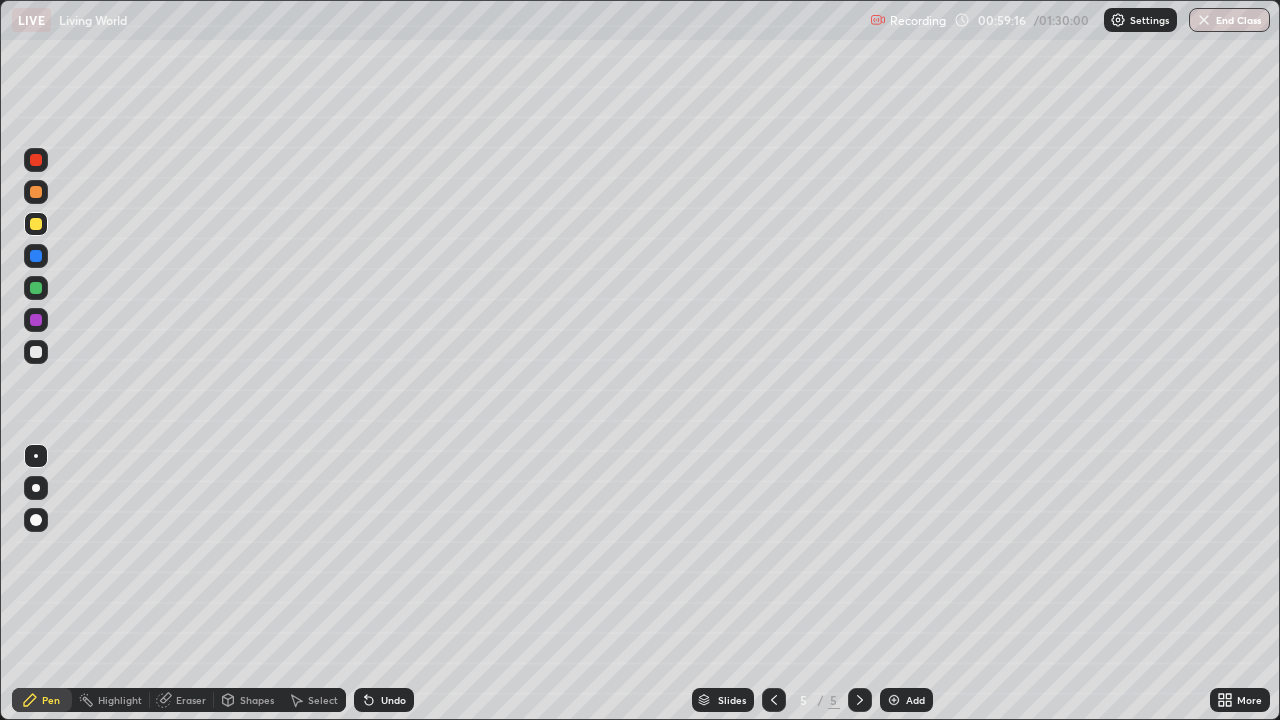 click 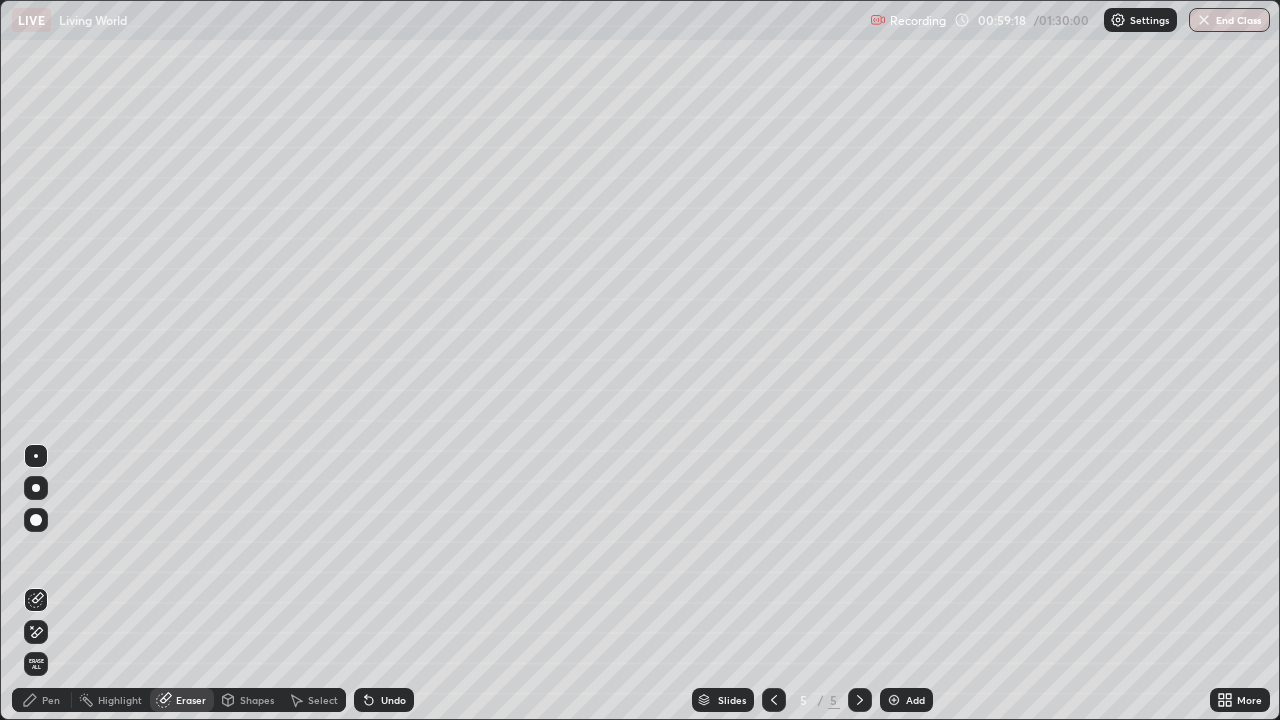 click on "Pen" at bounding box center [51, 700] 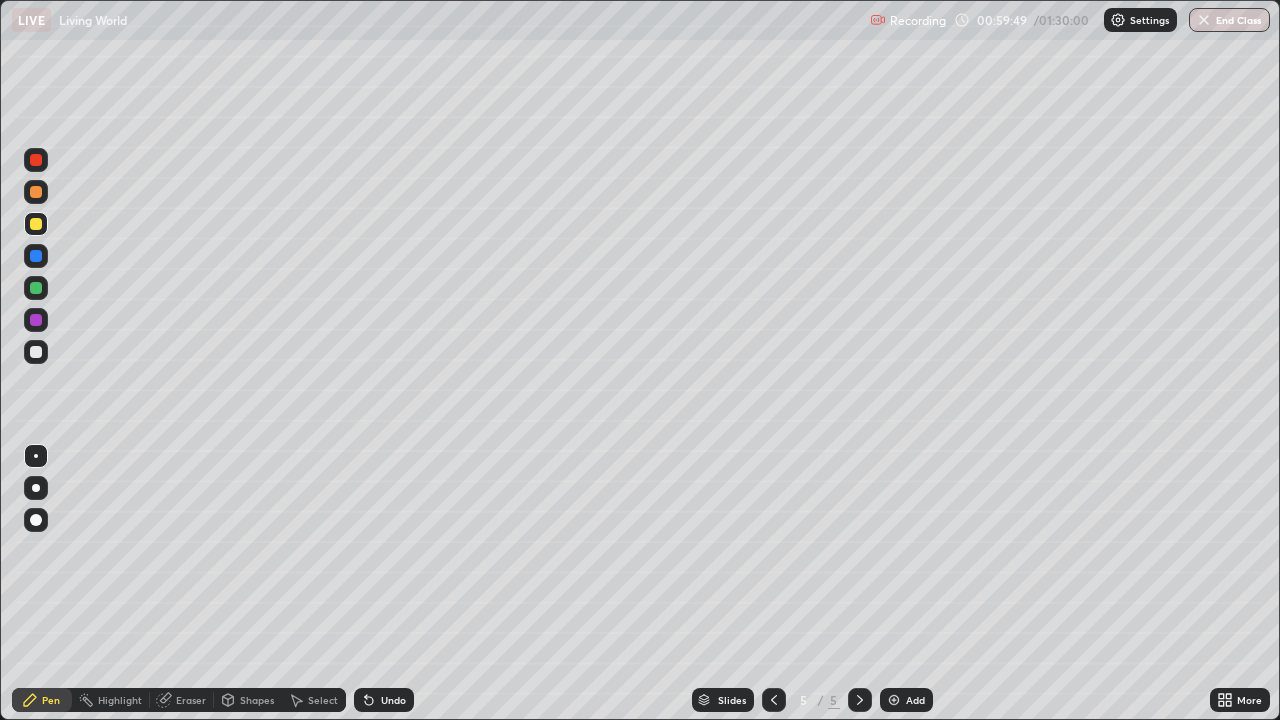 click at bounding box center [36, 160] 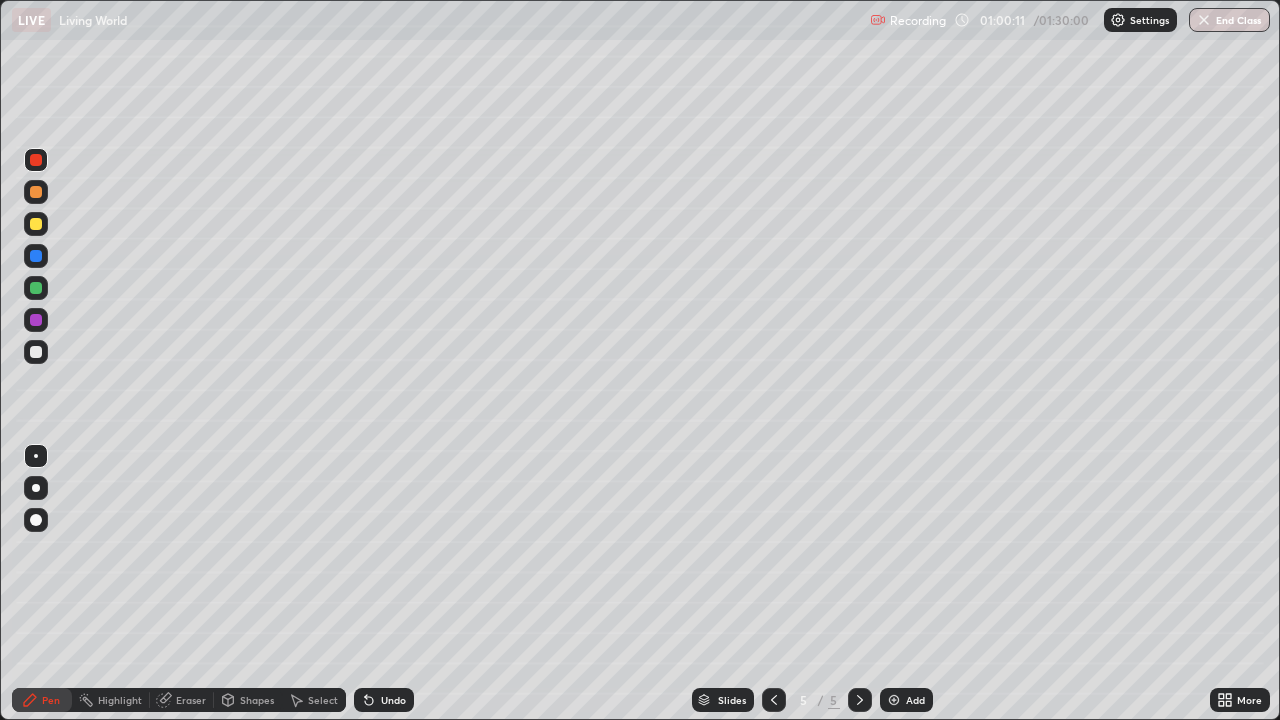 click on "Undo" at bounding box center [393, 700] 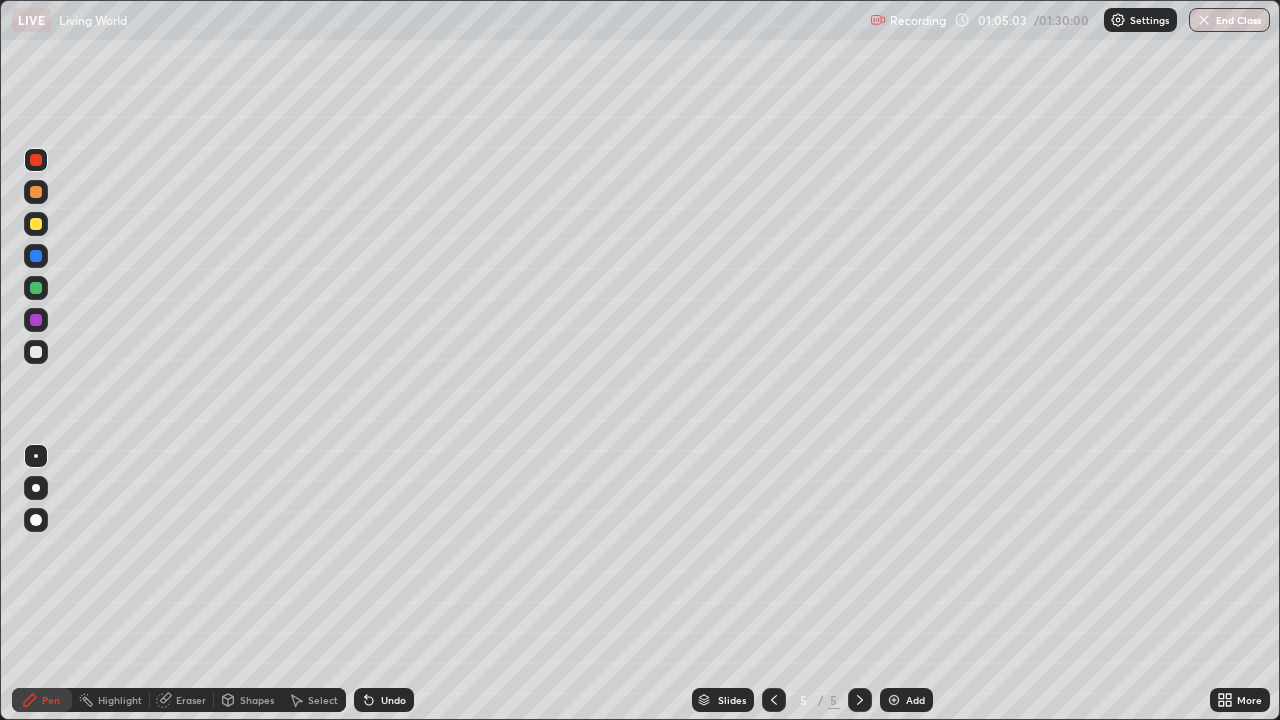 click at bounding box center [894, 700] 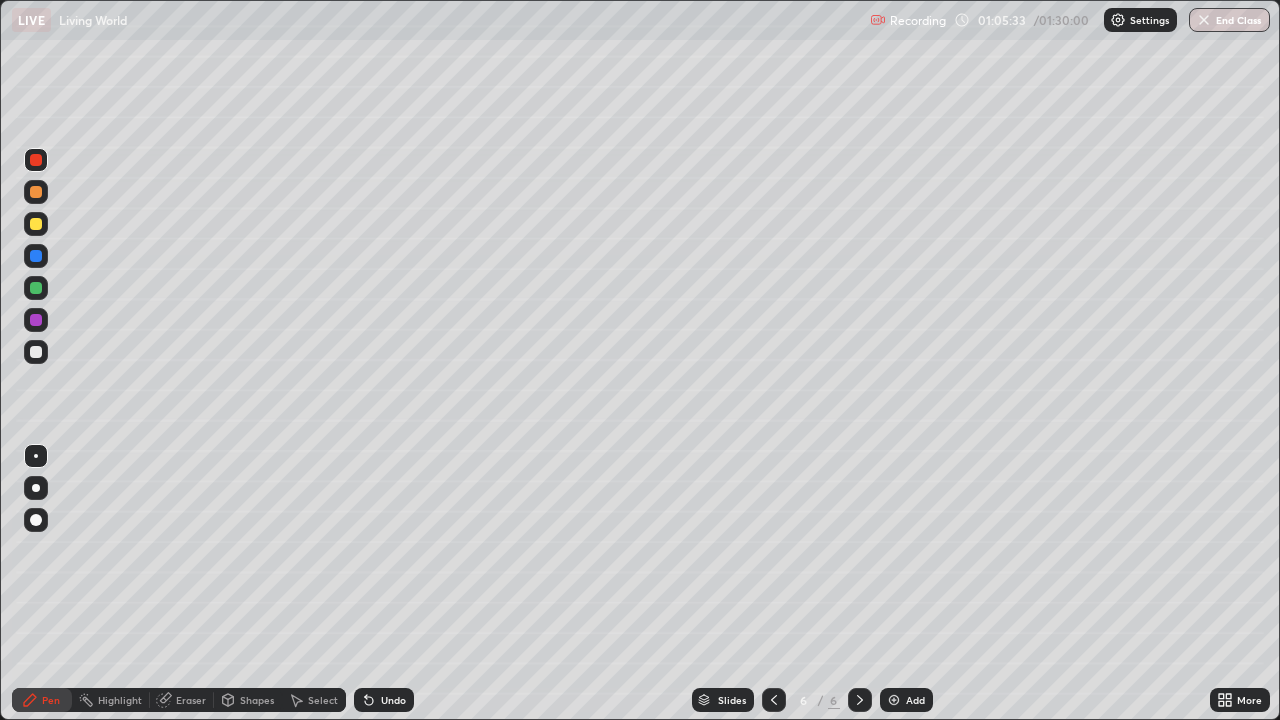 click at bounding box center [36, 160] 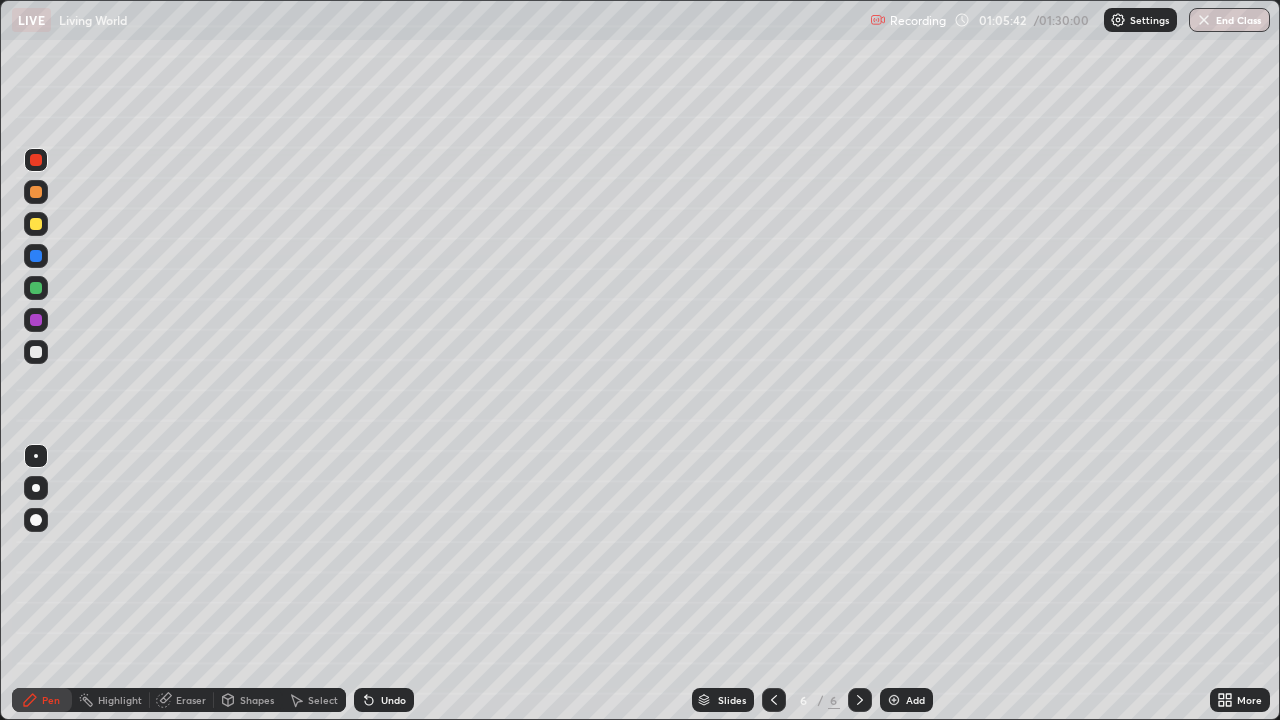 click at bounding box center (36, 224) 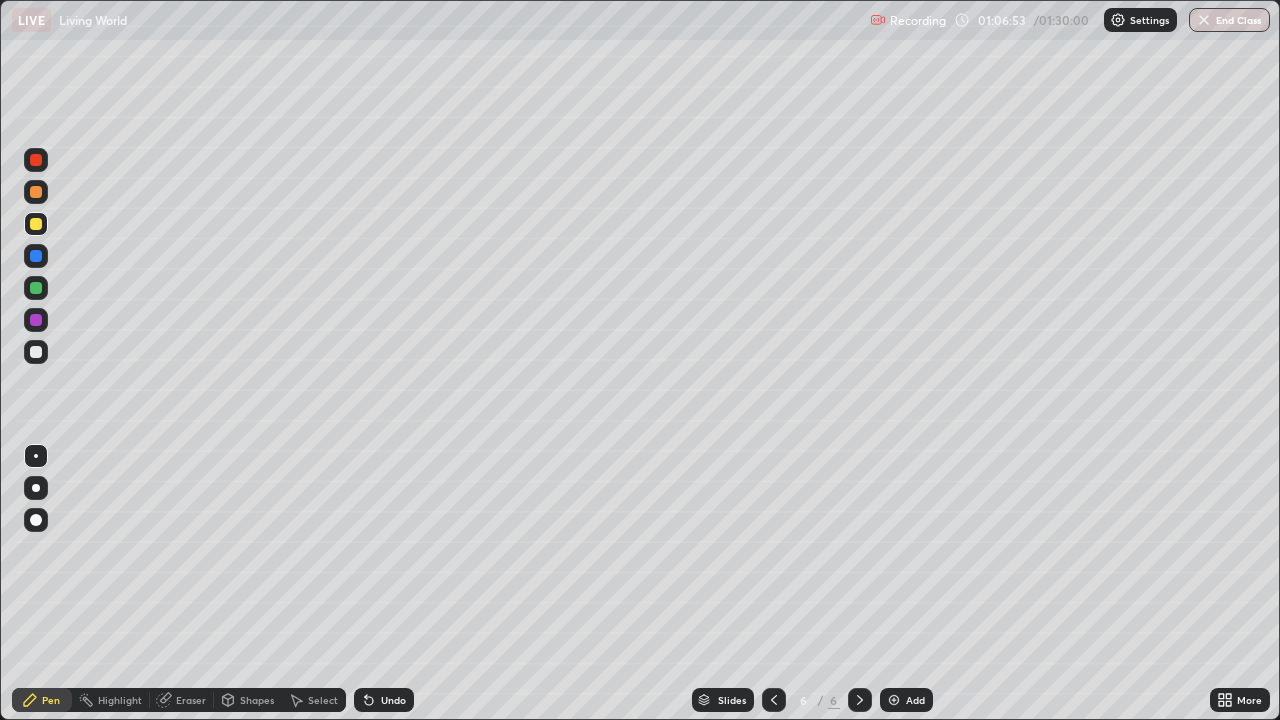 click at bounding box center [36, 192] 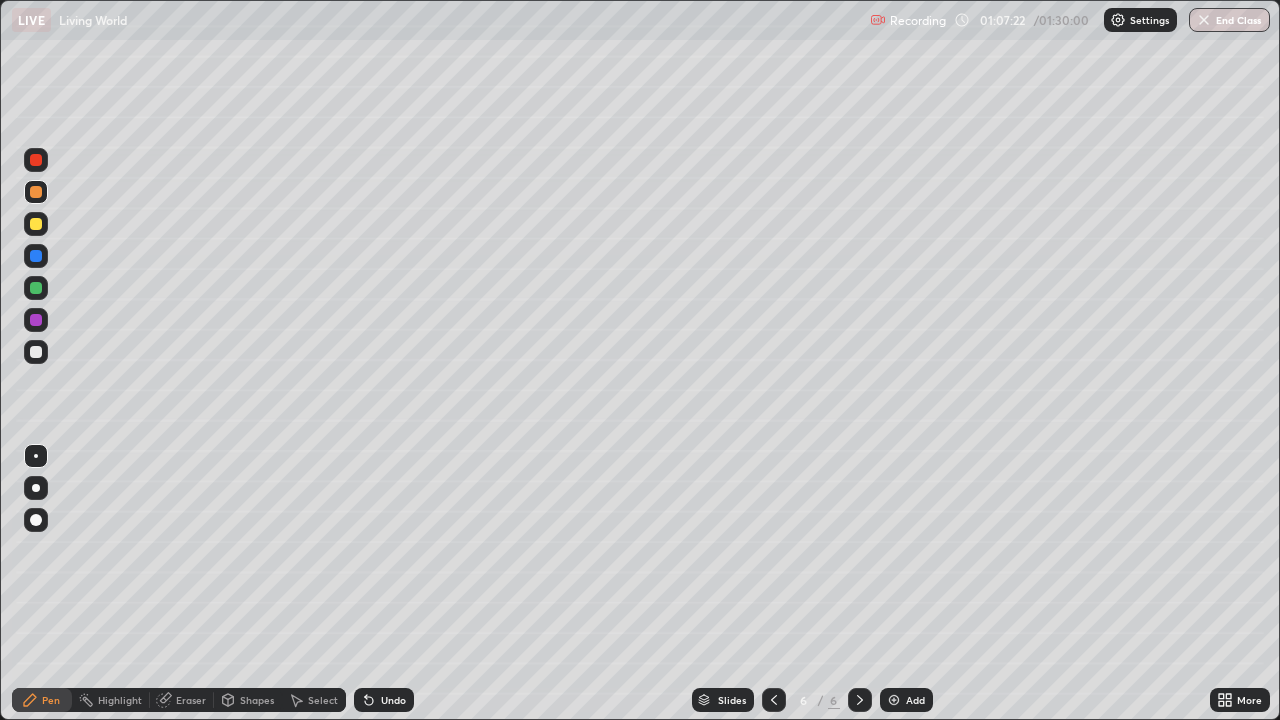 click at bounding box center (36, 256) 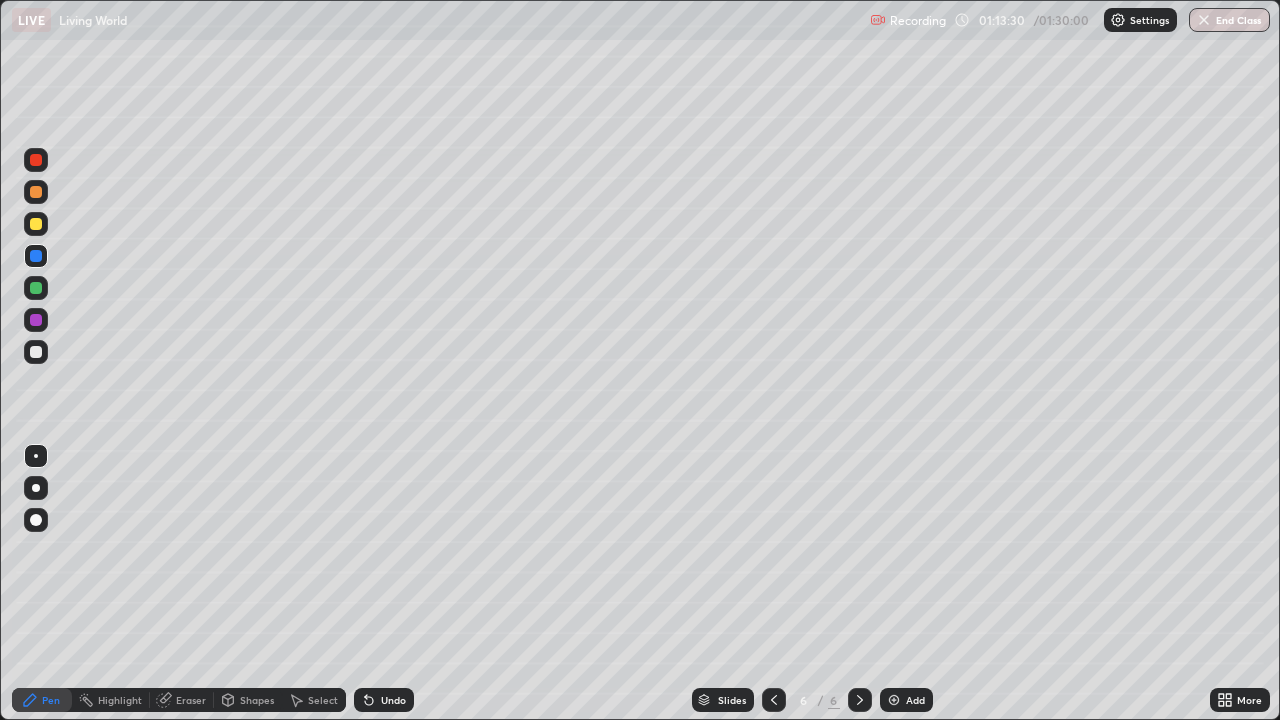 click at bounding box center (36, 288) 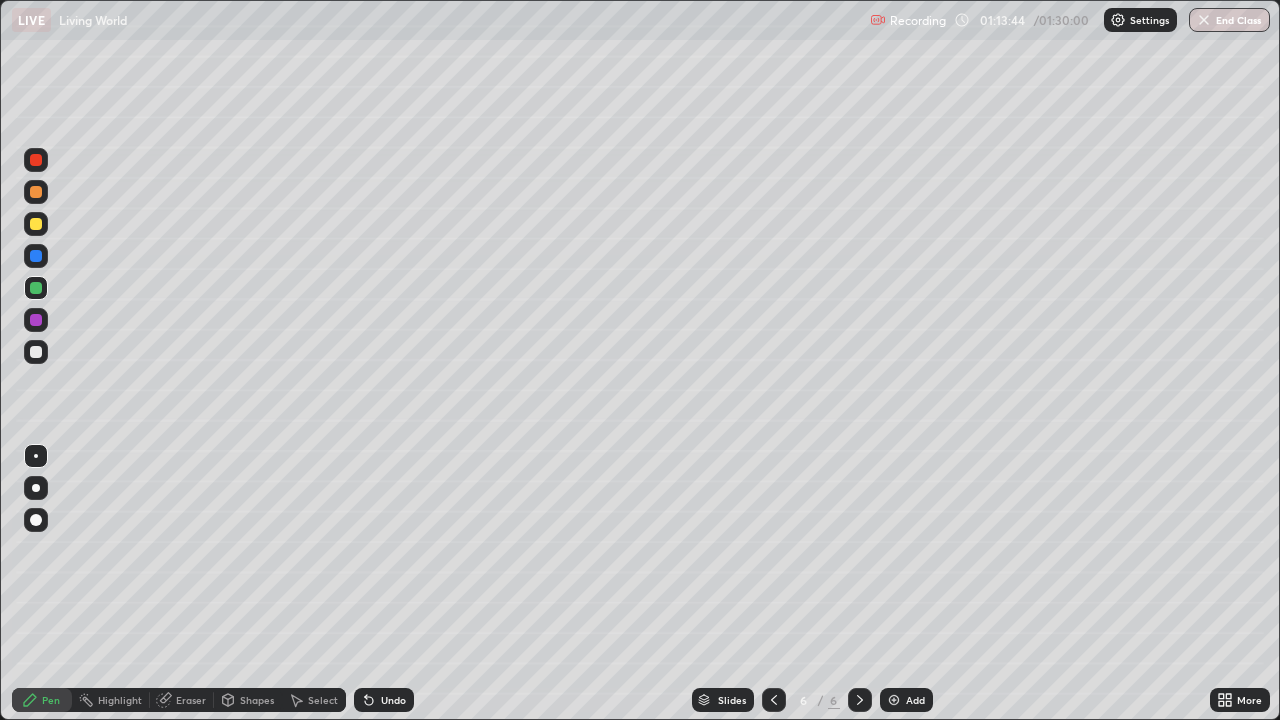 click at bounding box center (36, 320) 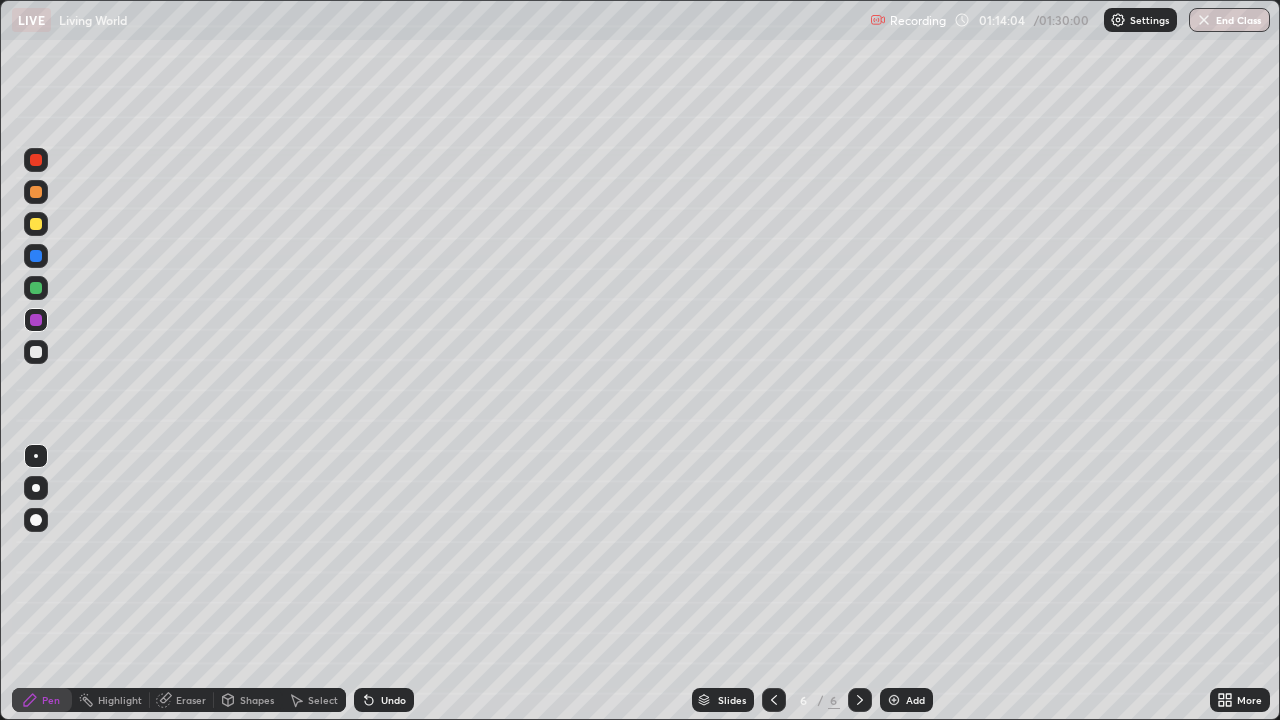 click at bounding box center [36, 288] 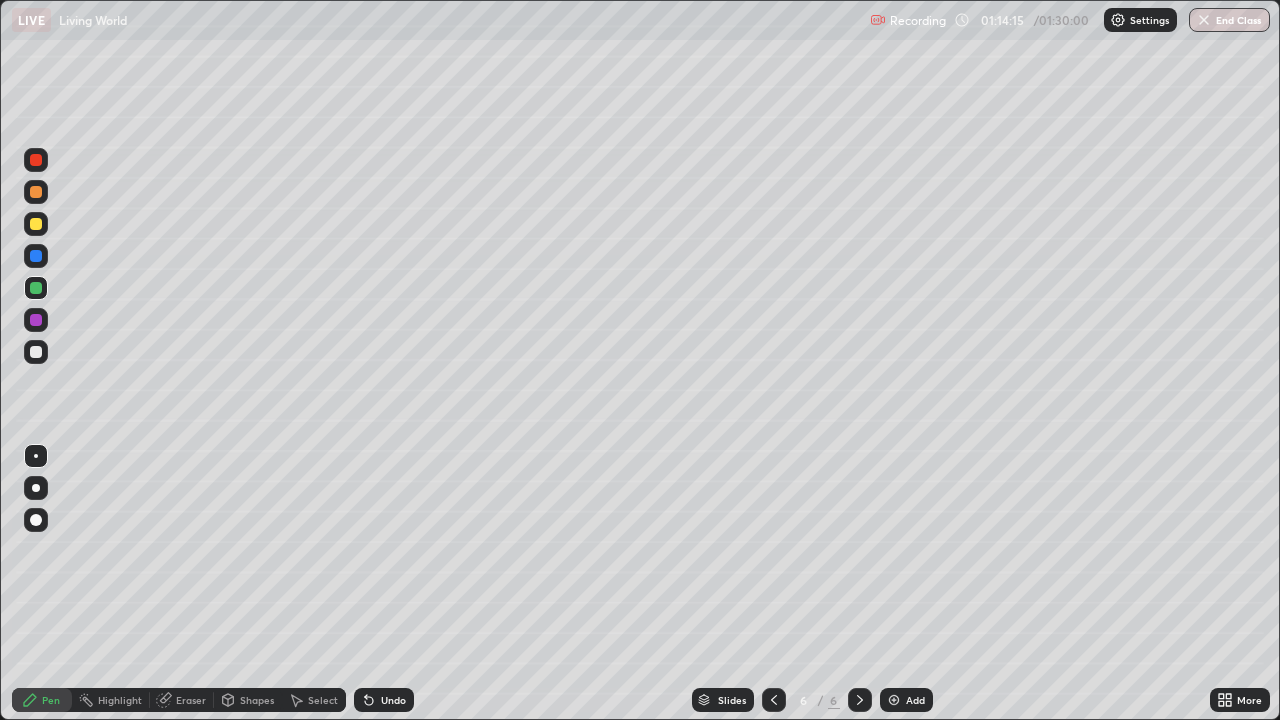 click at bounding box center [36, 320] 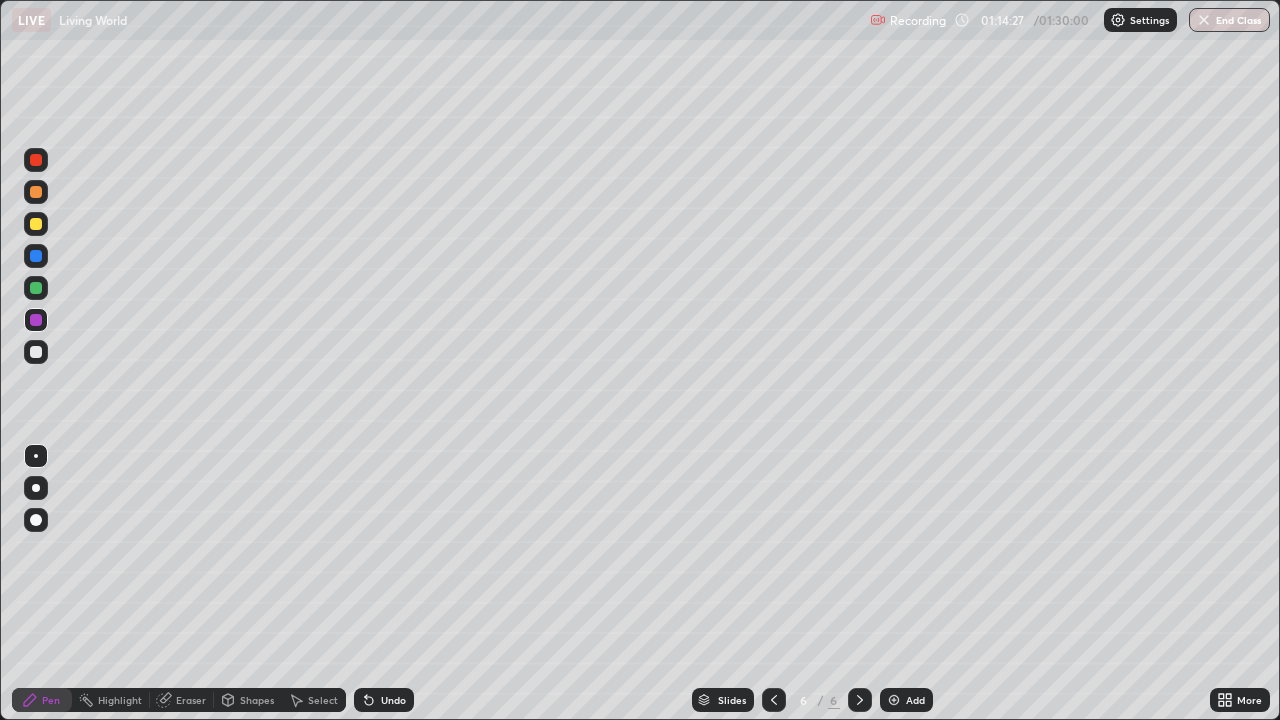 click at bounding box center (36, 288) 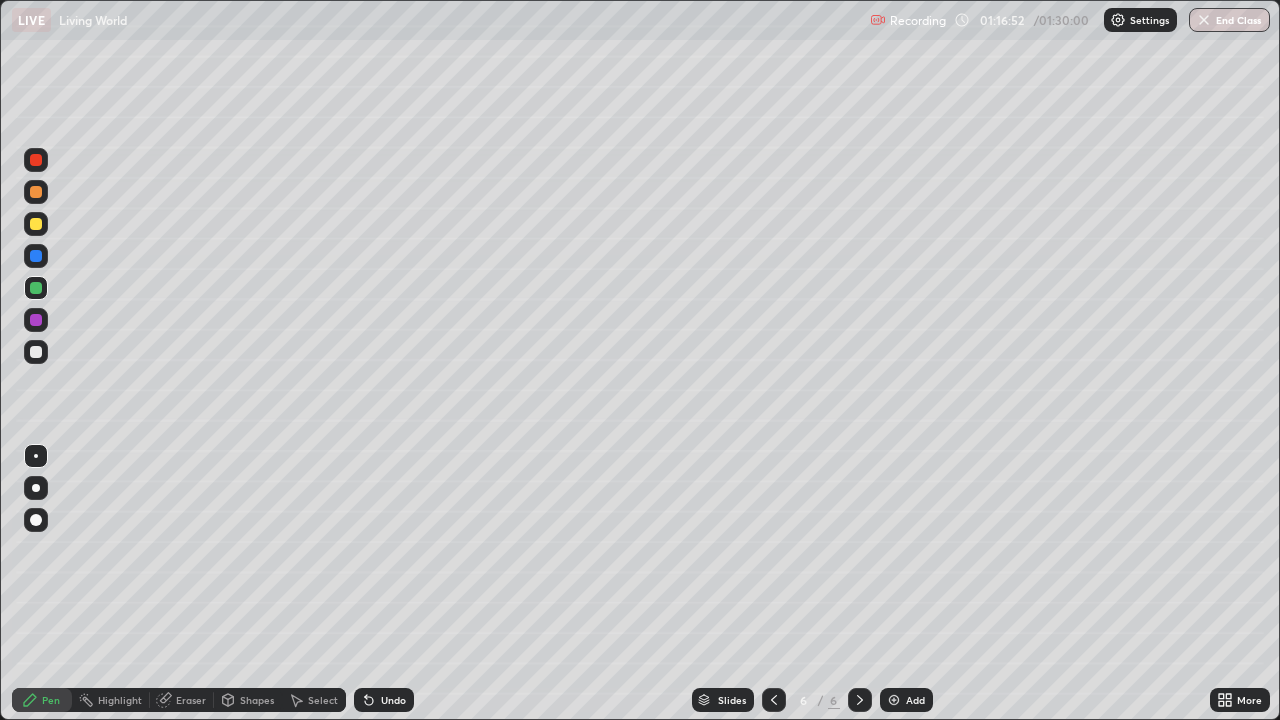 click on "Add" at bounding box center (915, 700) 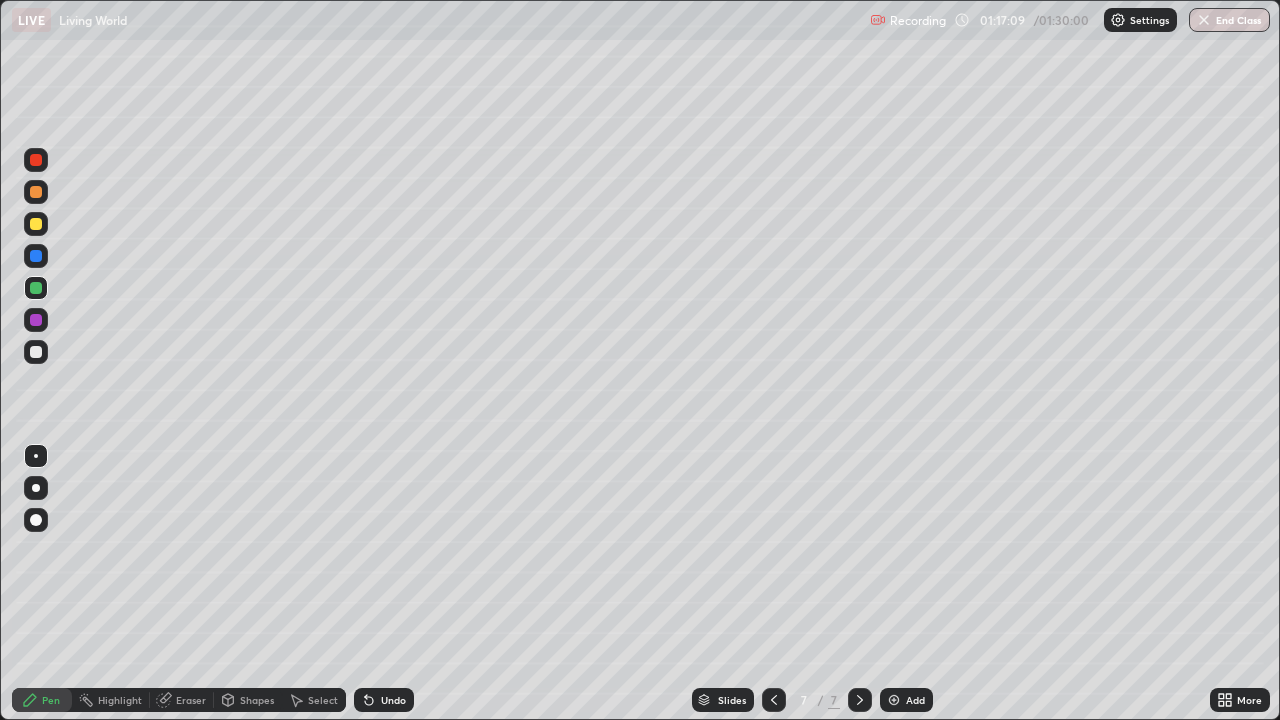 click at bounding box center (36, 352) 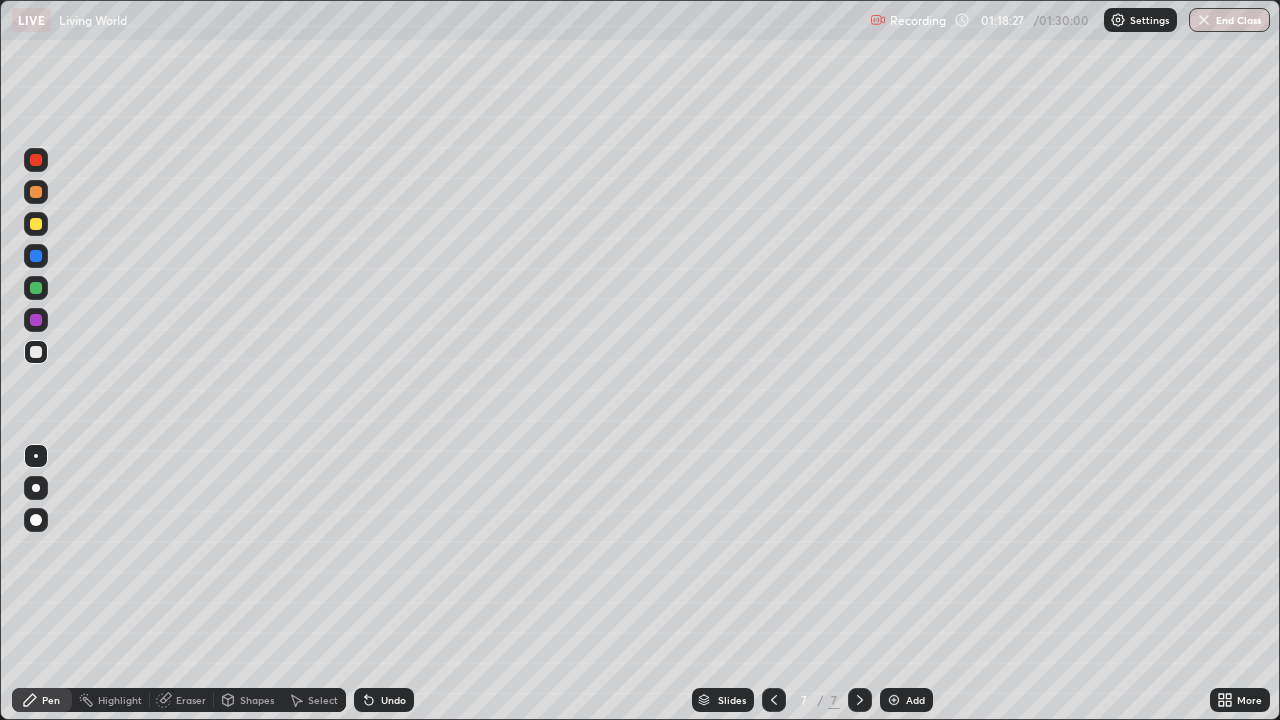 click on "Eraser" at bounding box center [191, 700] 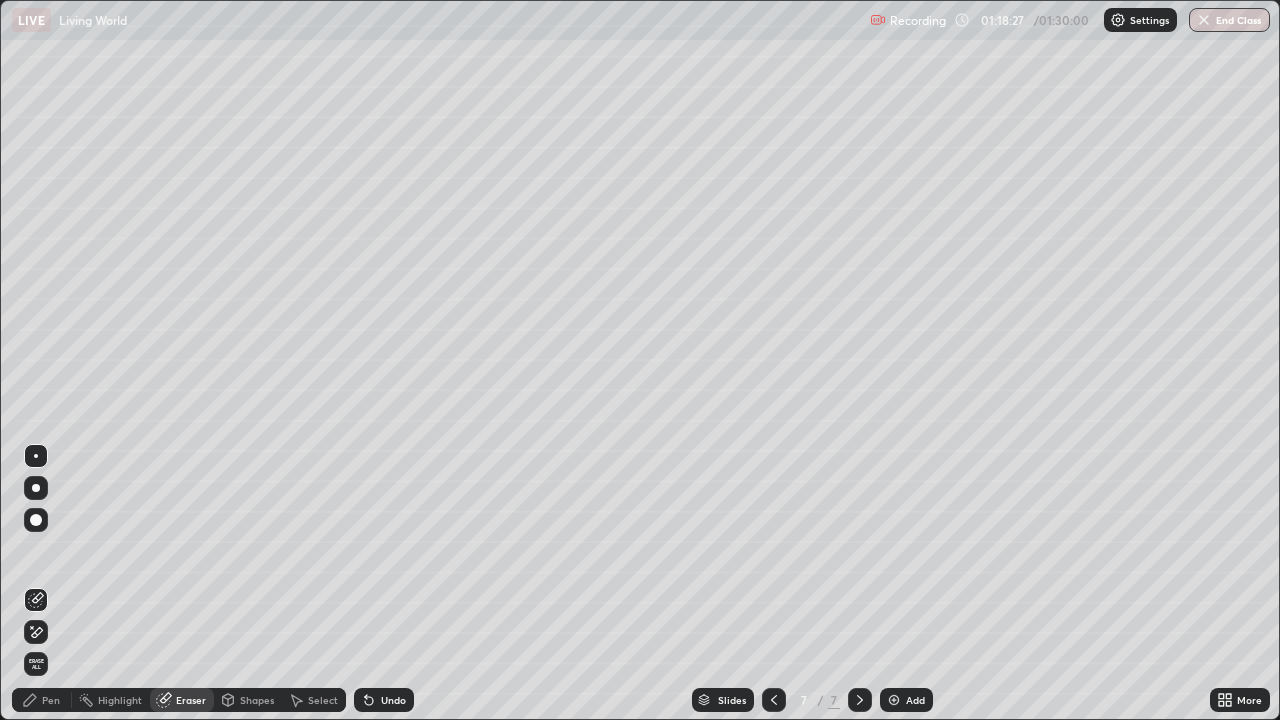 click 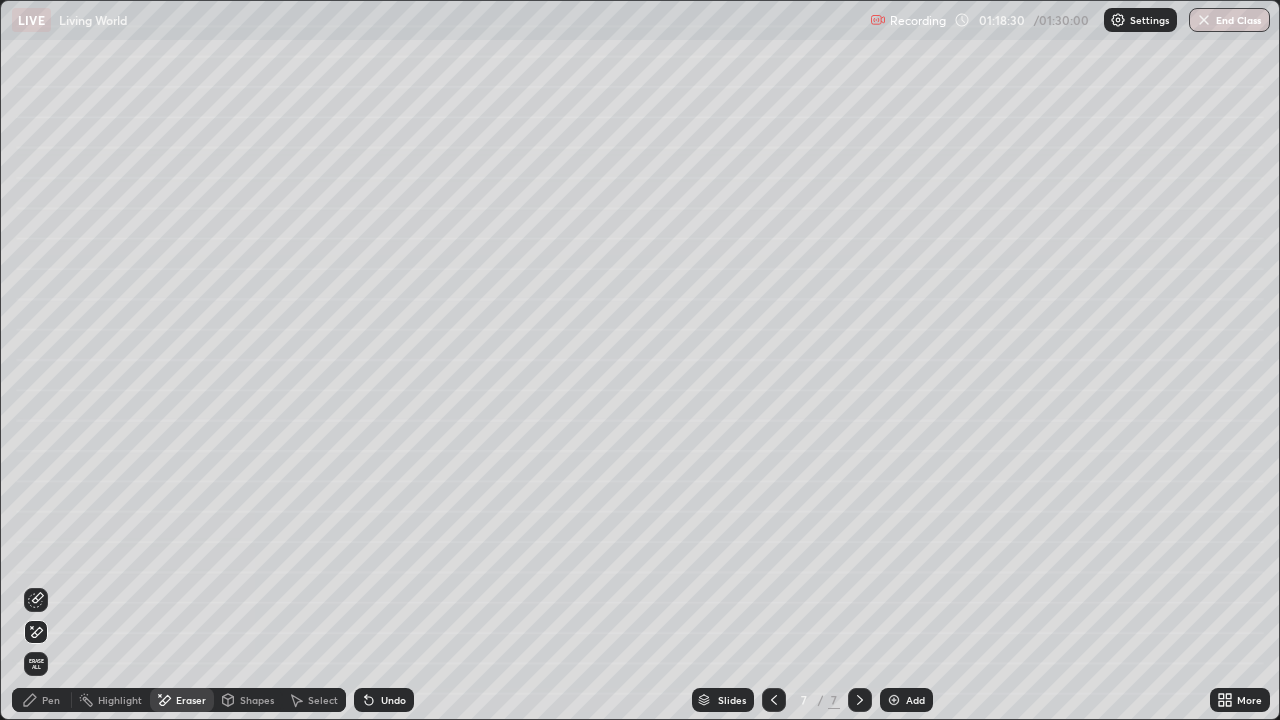 click 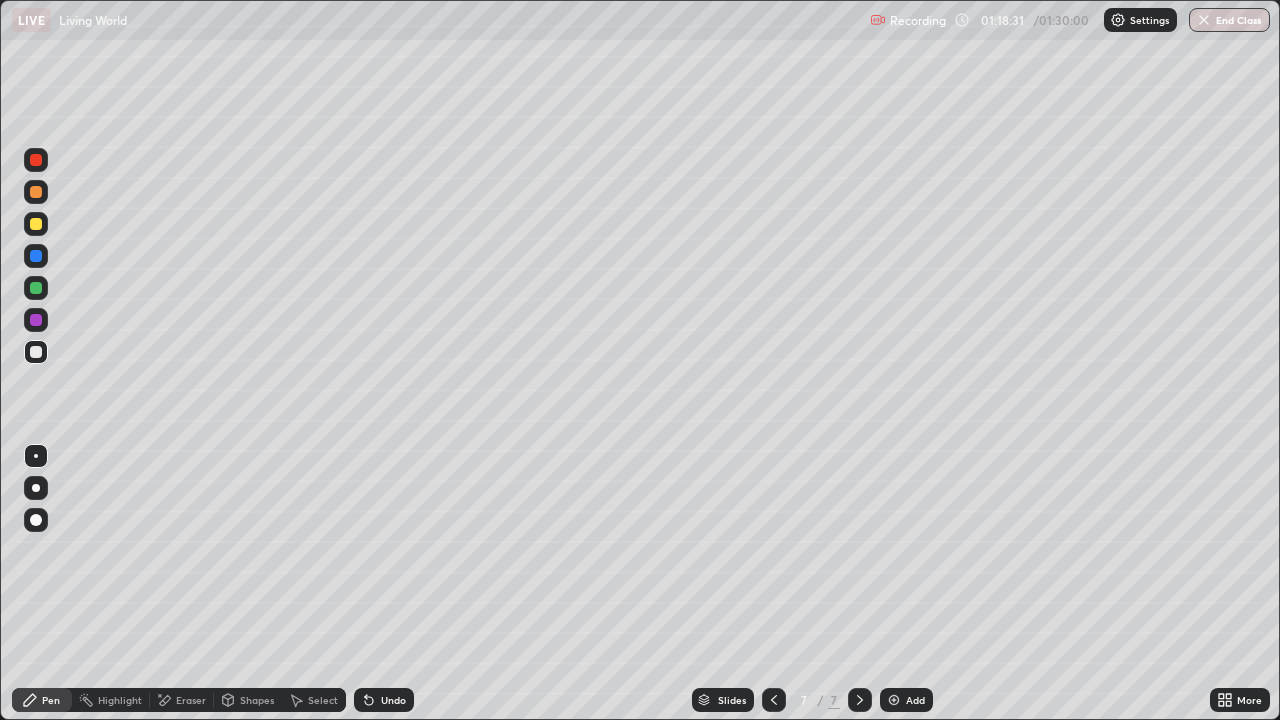 click at bounding box center (36, 352) 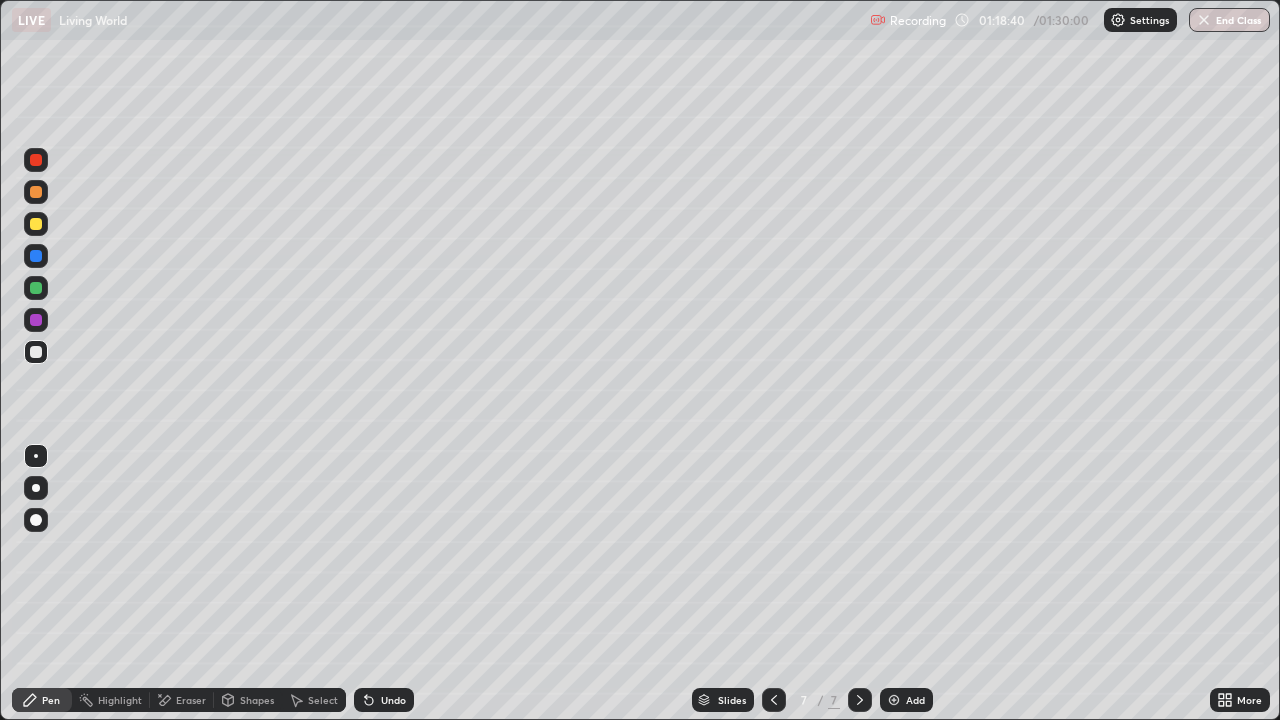 click at bounding box center (36, 192) 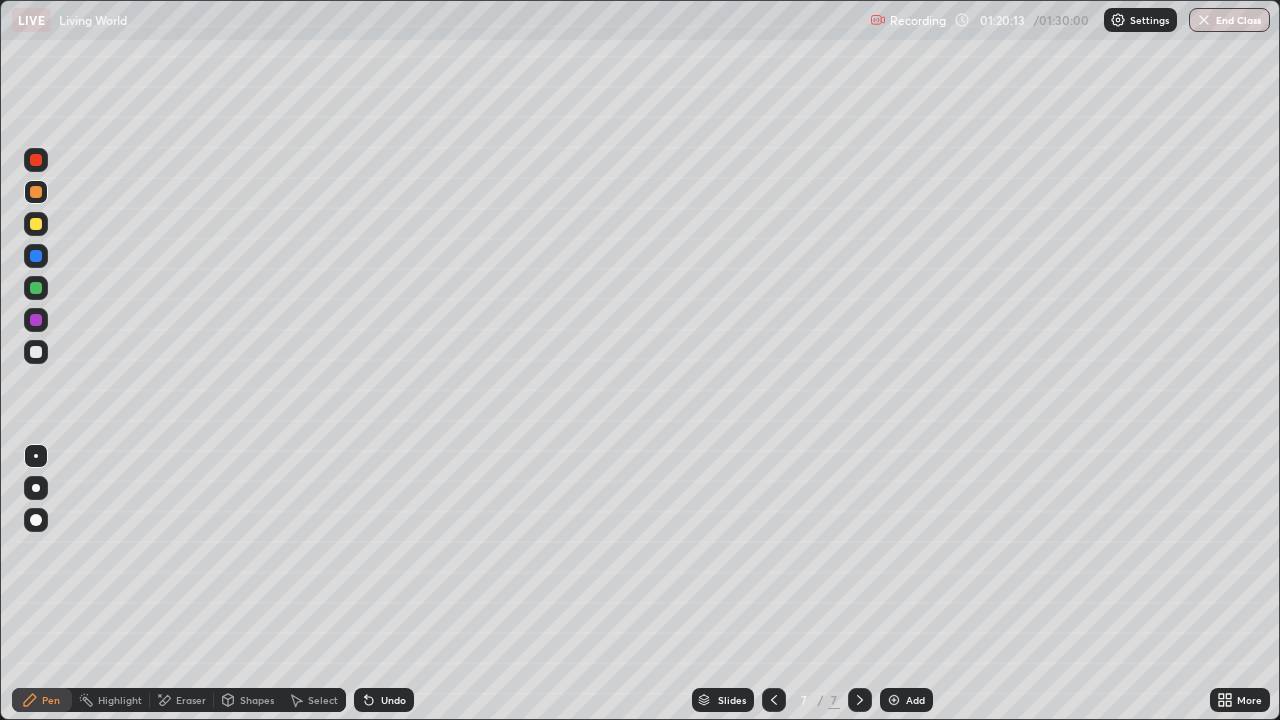 click at bounding box center [36, 256] 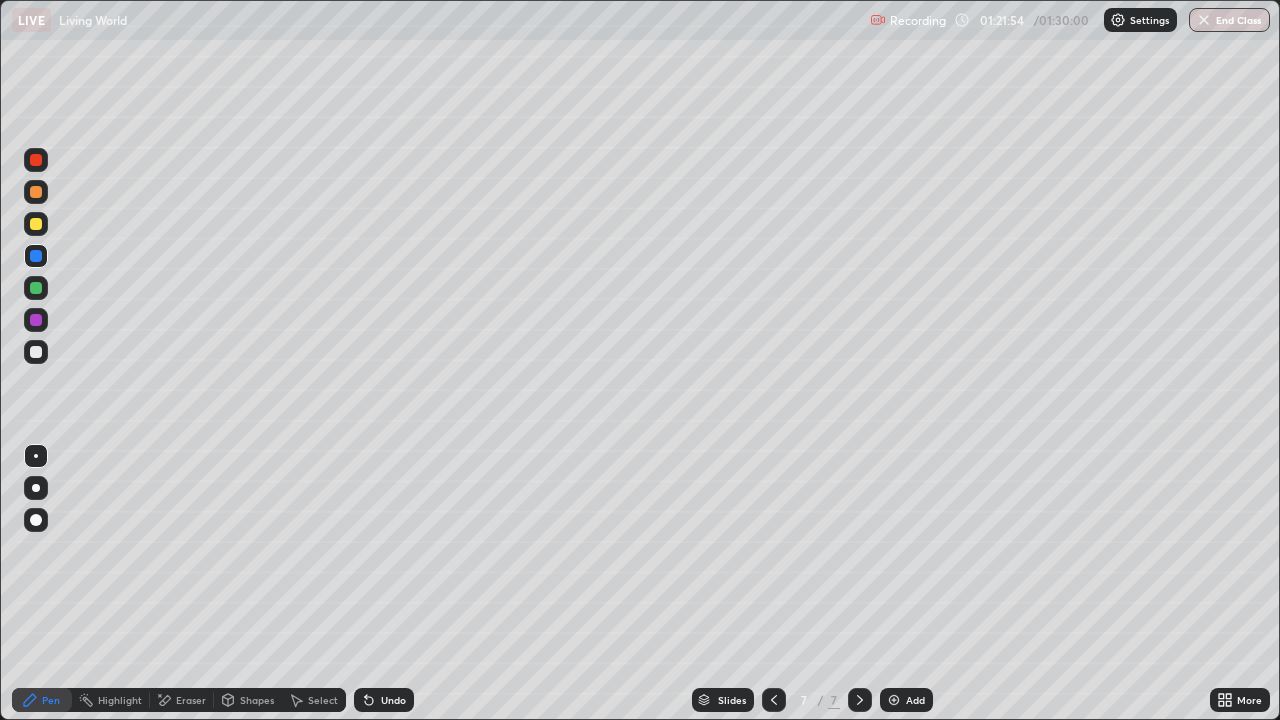 click at bounding box center [36, 320] 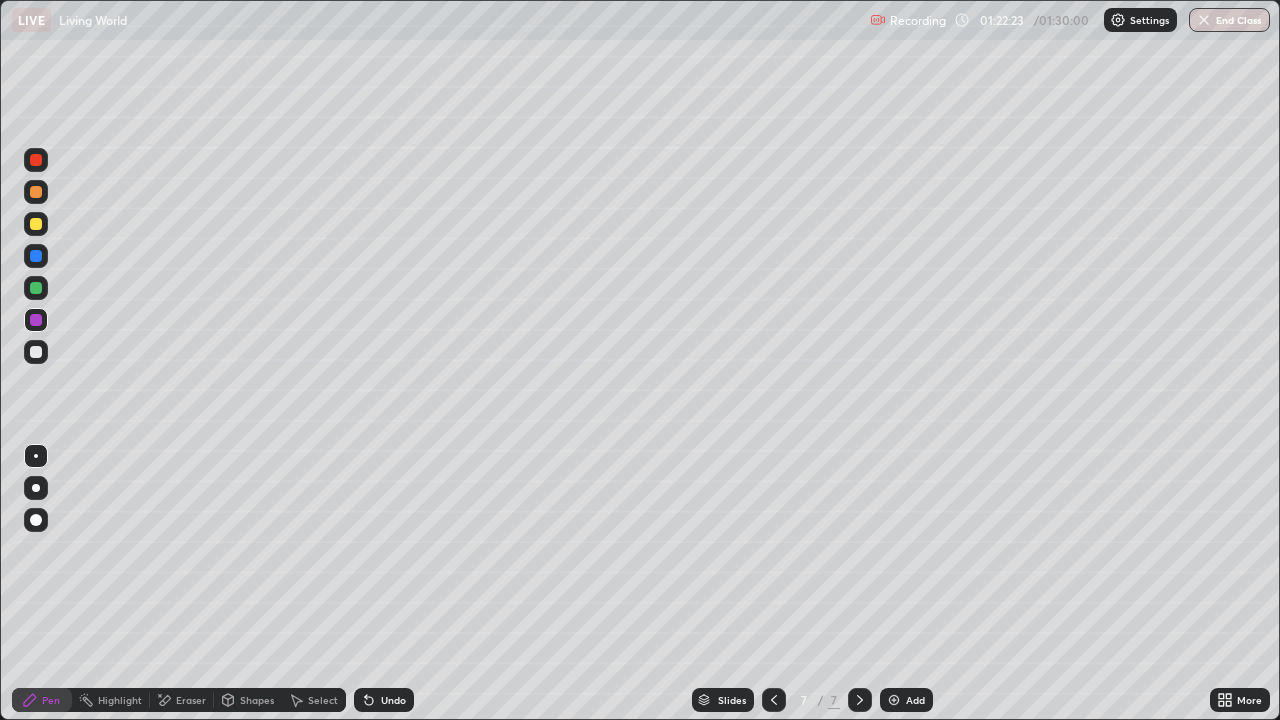 click at bounding box center [36, 352] 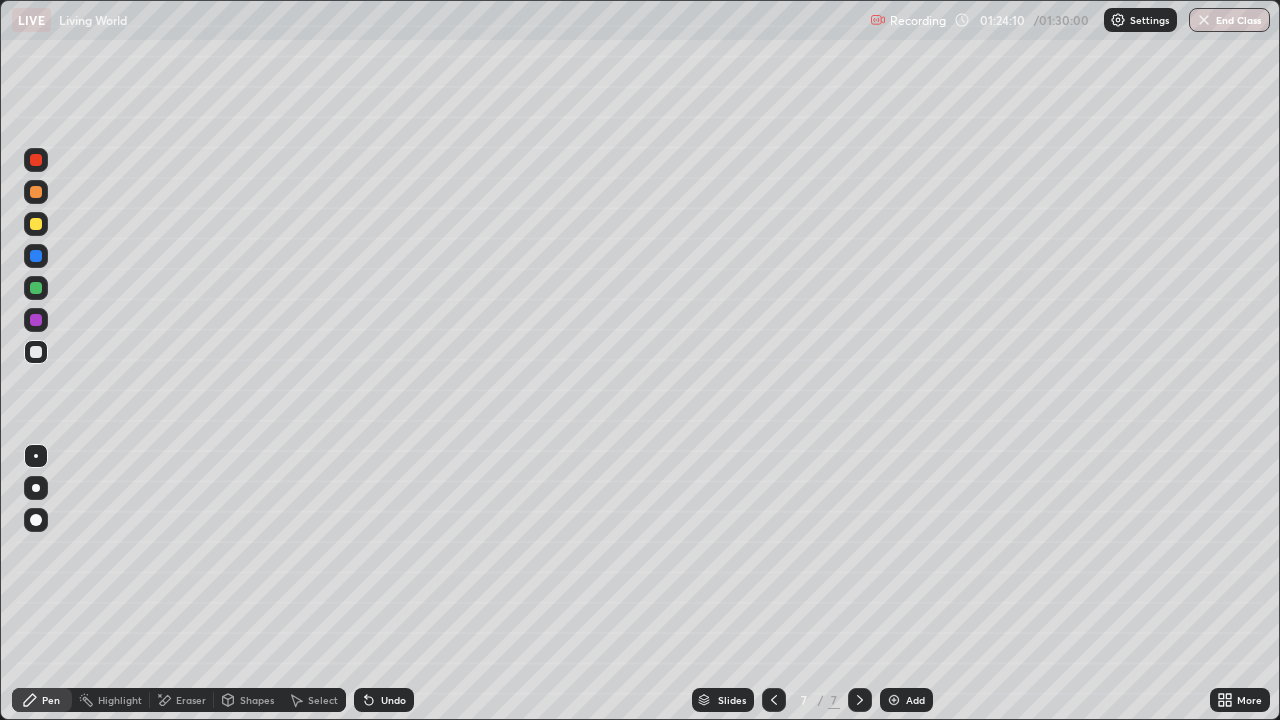 click on "Undo" at bounding box center (393, 700) 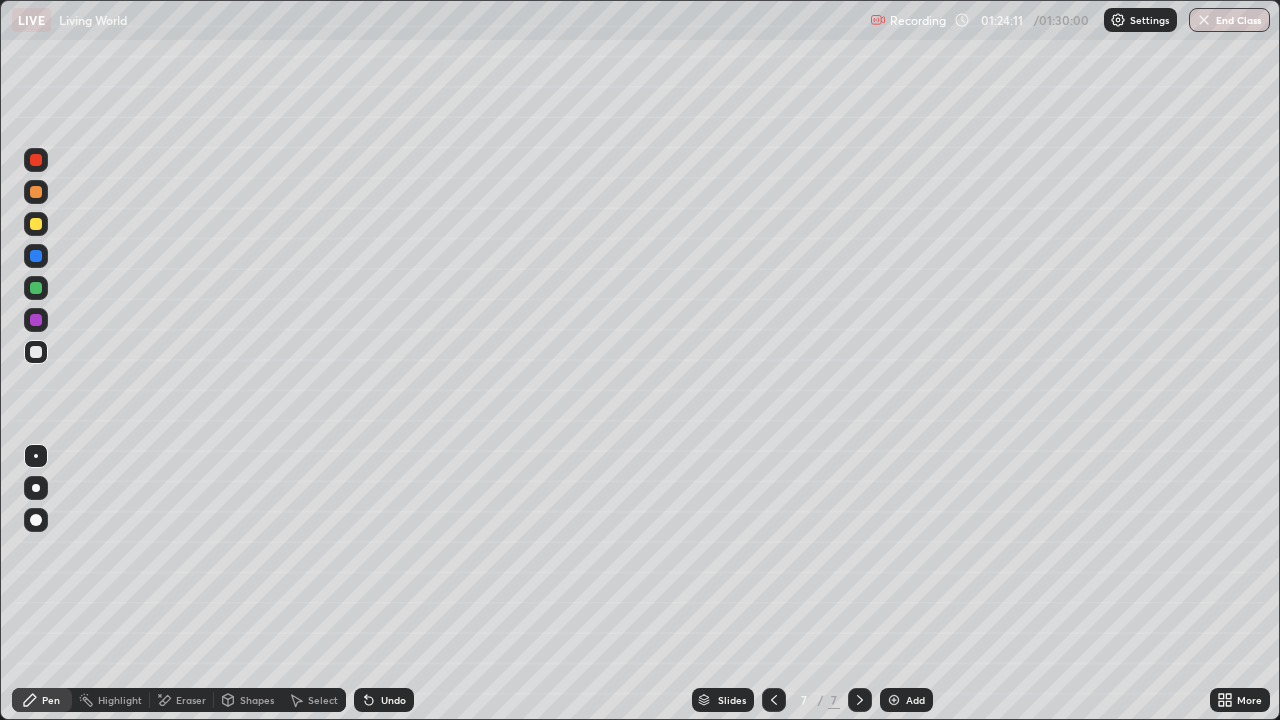 click on "Undo" at bounding box center [393, 700] 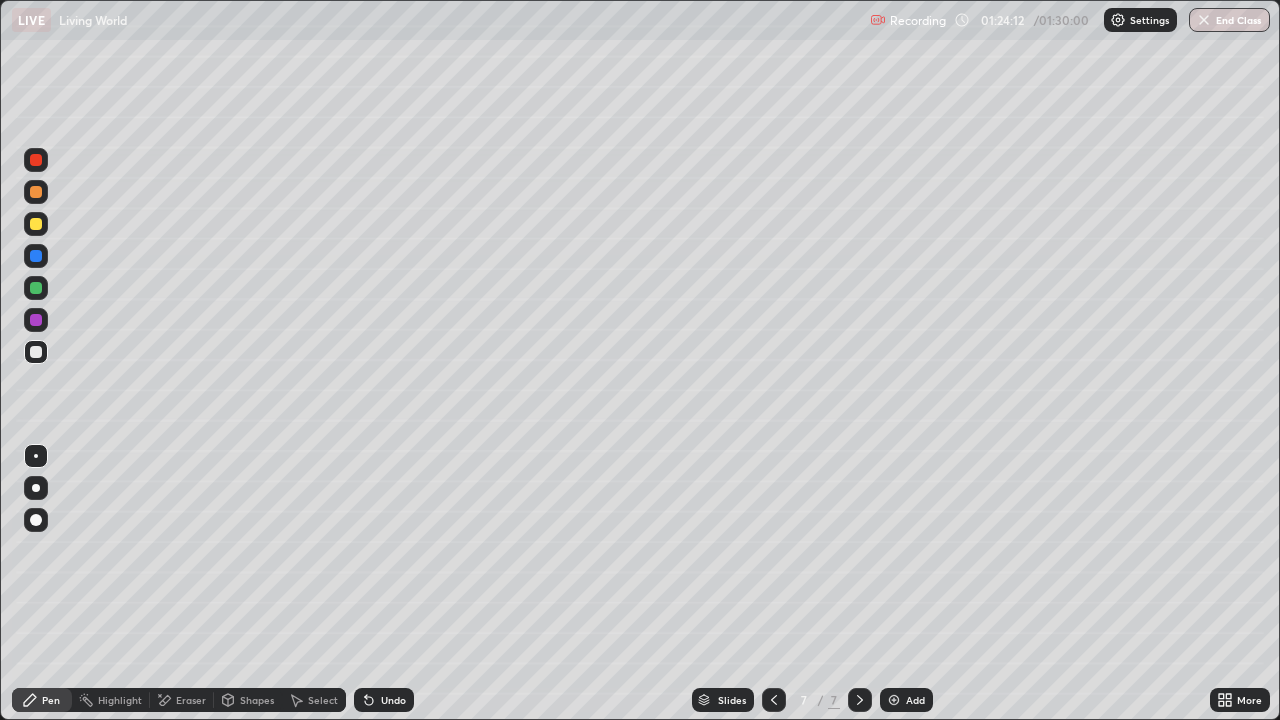 click on "Undo" at bounding box center (393, 700) 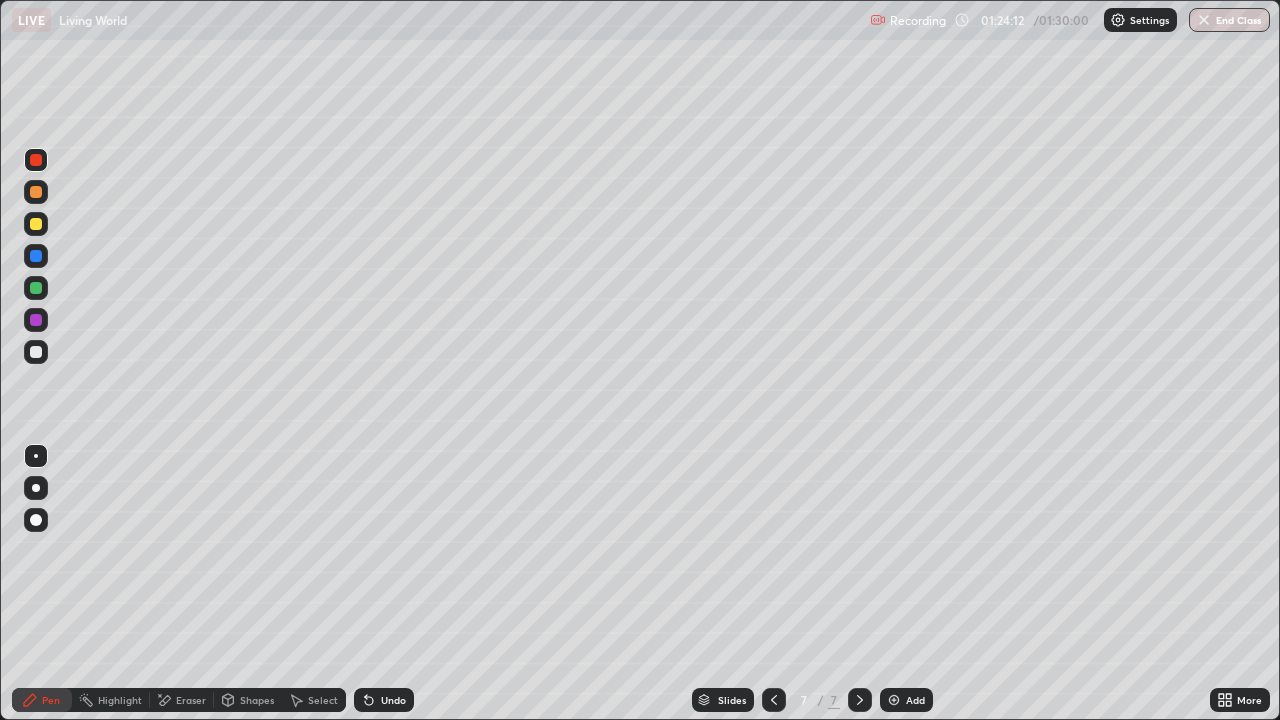 click at bounding box center [36, 160] 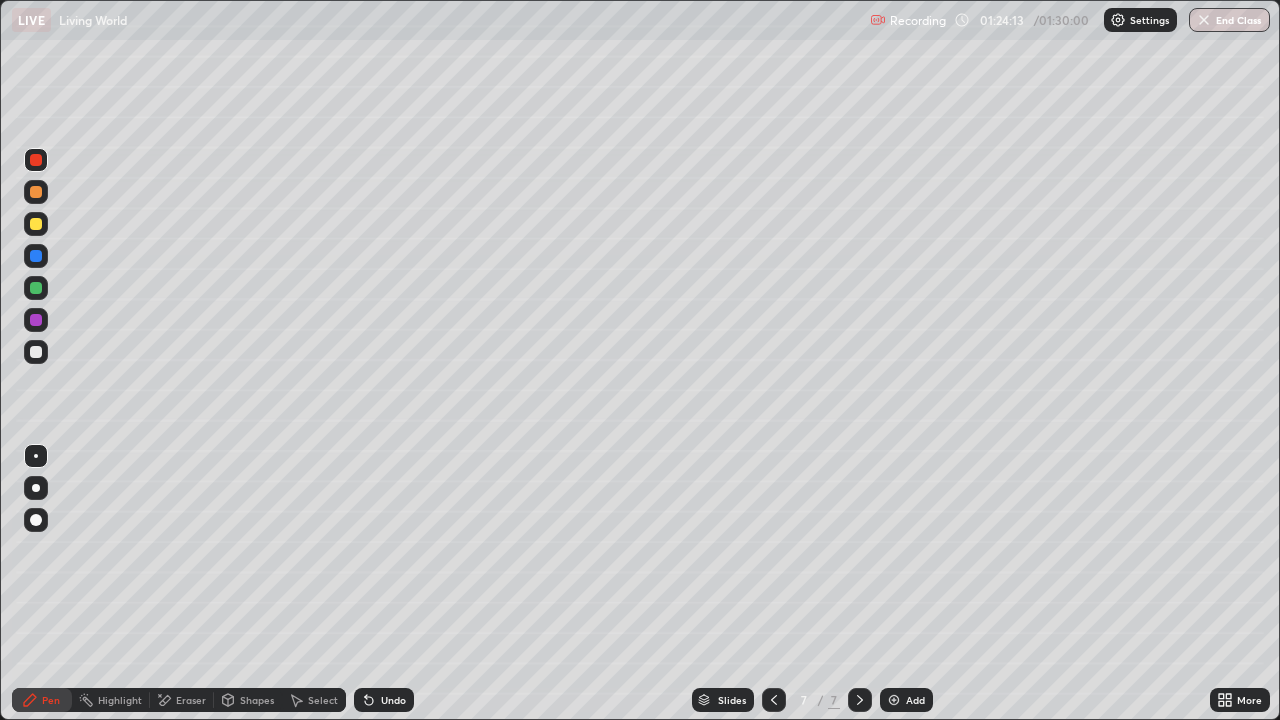 click on "Undo" at bounding box center [393, 700] 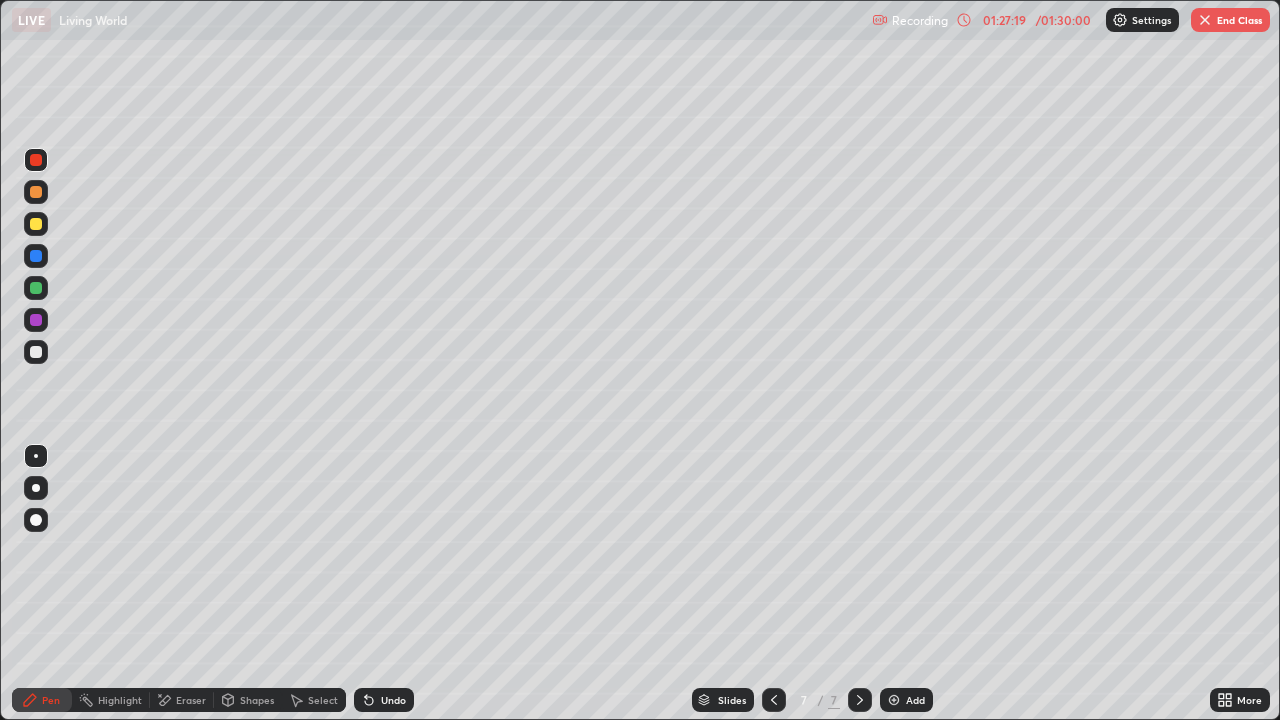 click on "End Class" at bounding box center [1230, 20] 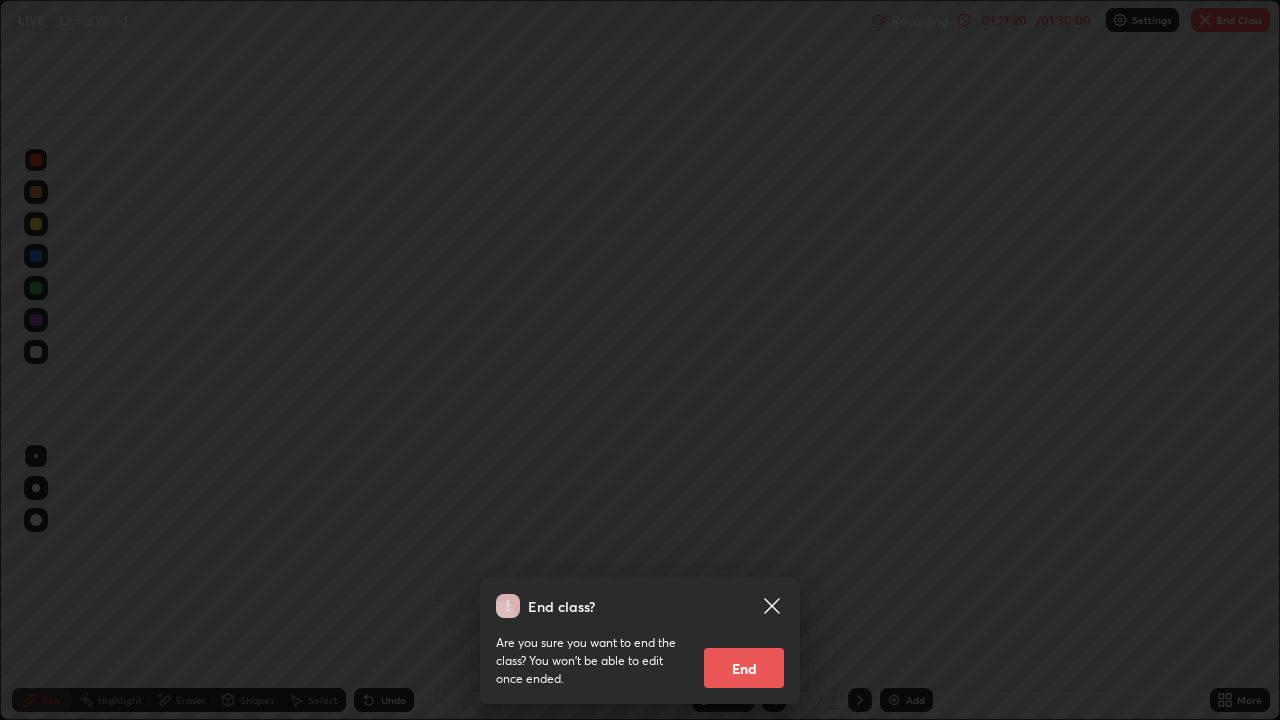 click on "End" at bounding box center [744, 668] 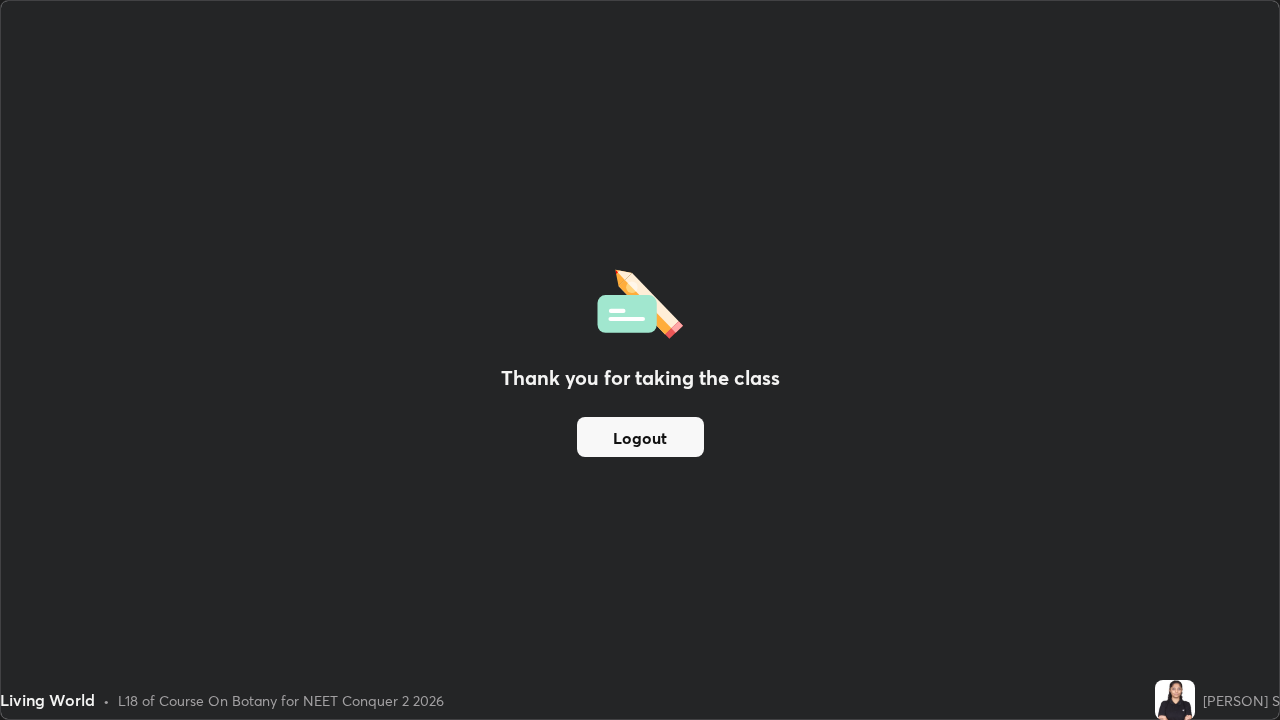 click on "Logout" at bounding box center (640, 437) 